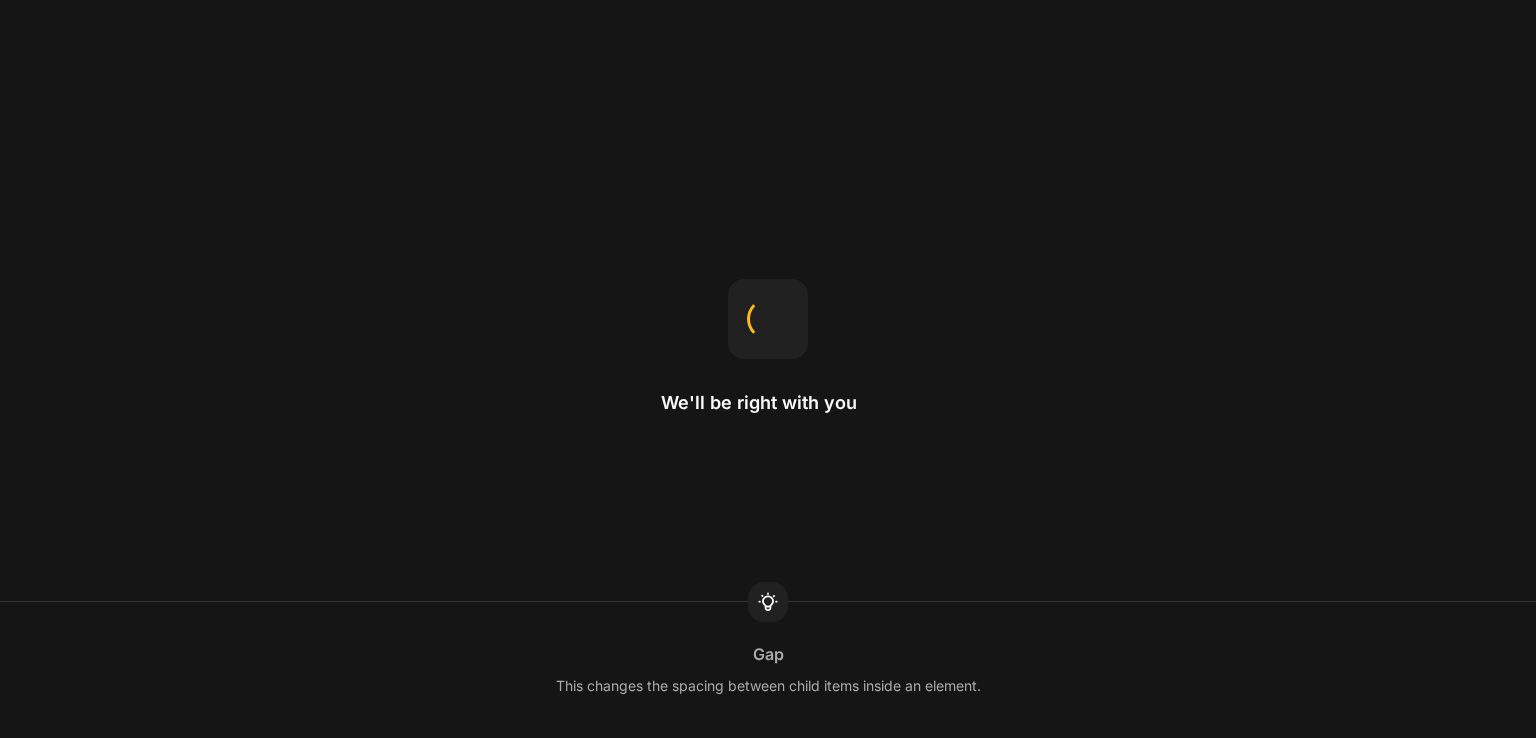 scroll, scrollTop: 0, scrollLeft: 0, axis: both 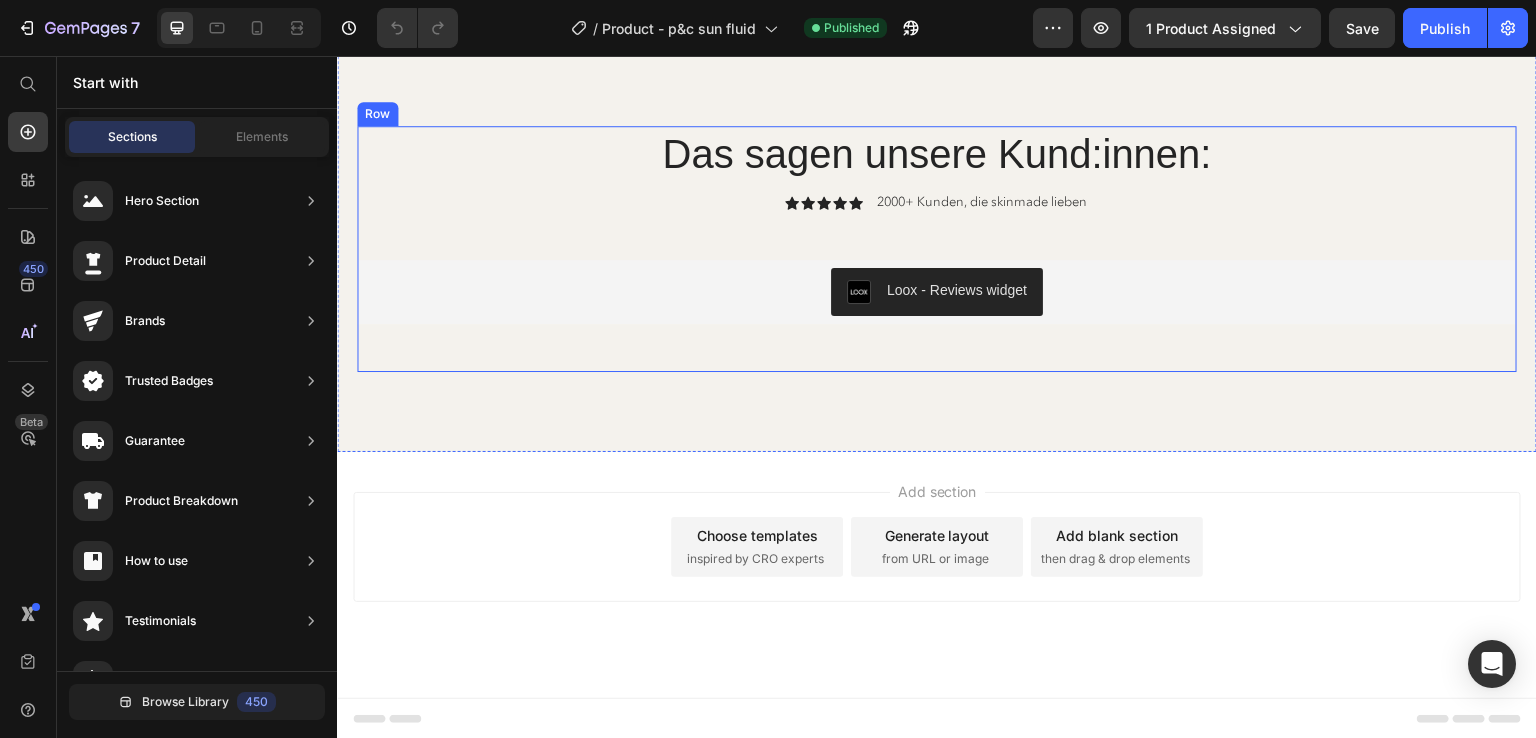 click on "Das sagen unsere Kund:innen:" at bounding box center (937, 154) 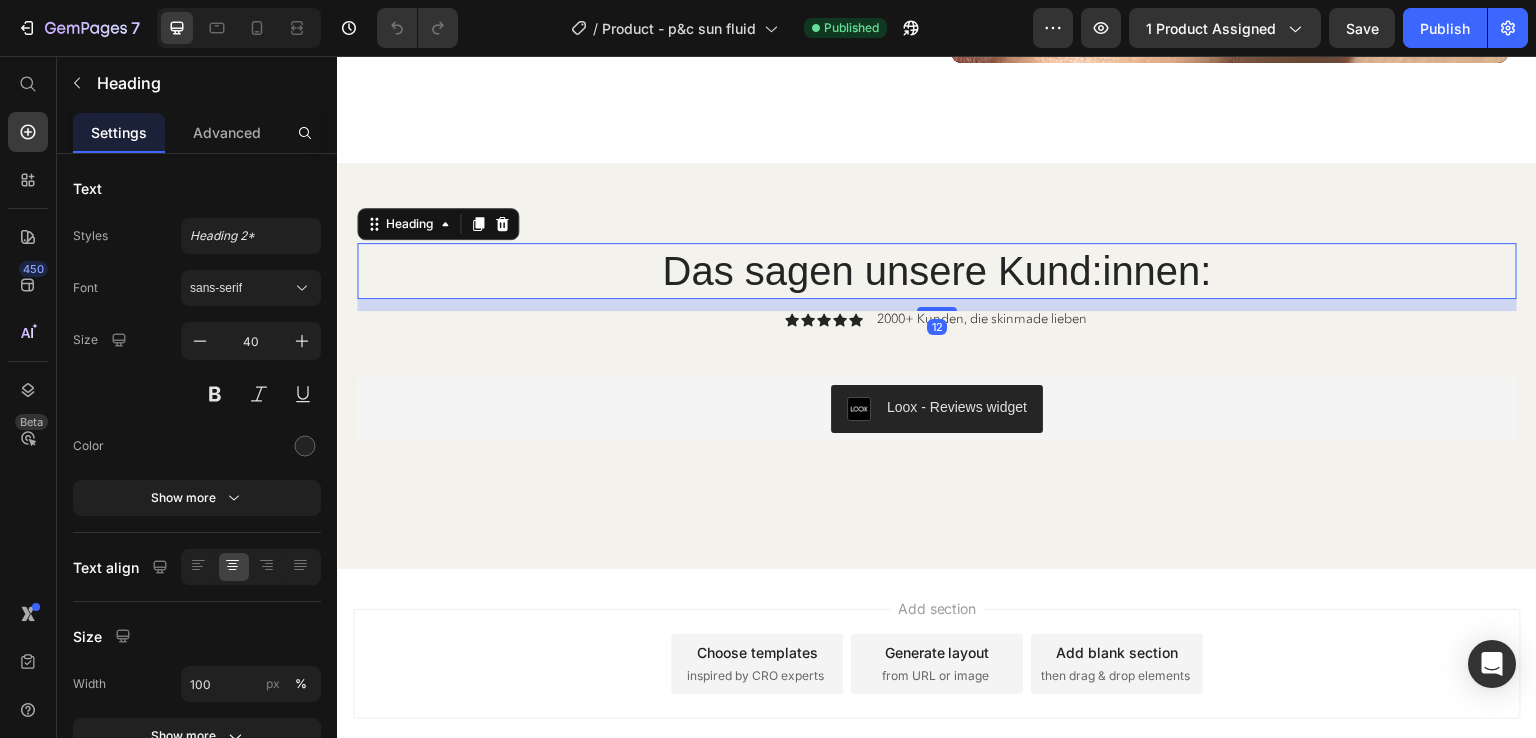 scroll, scrollTop: 6990, scrollLeft: 0, axis: vertical 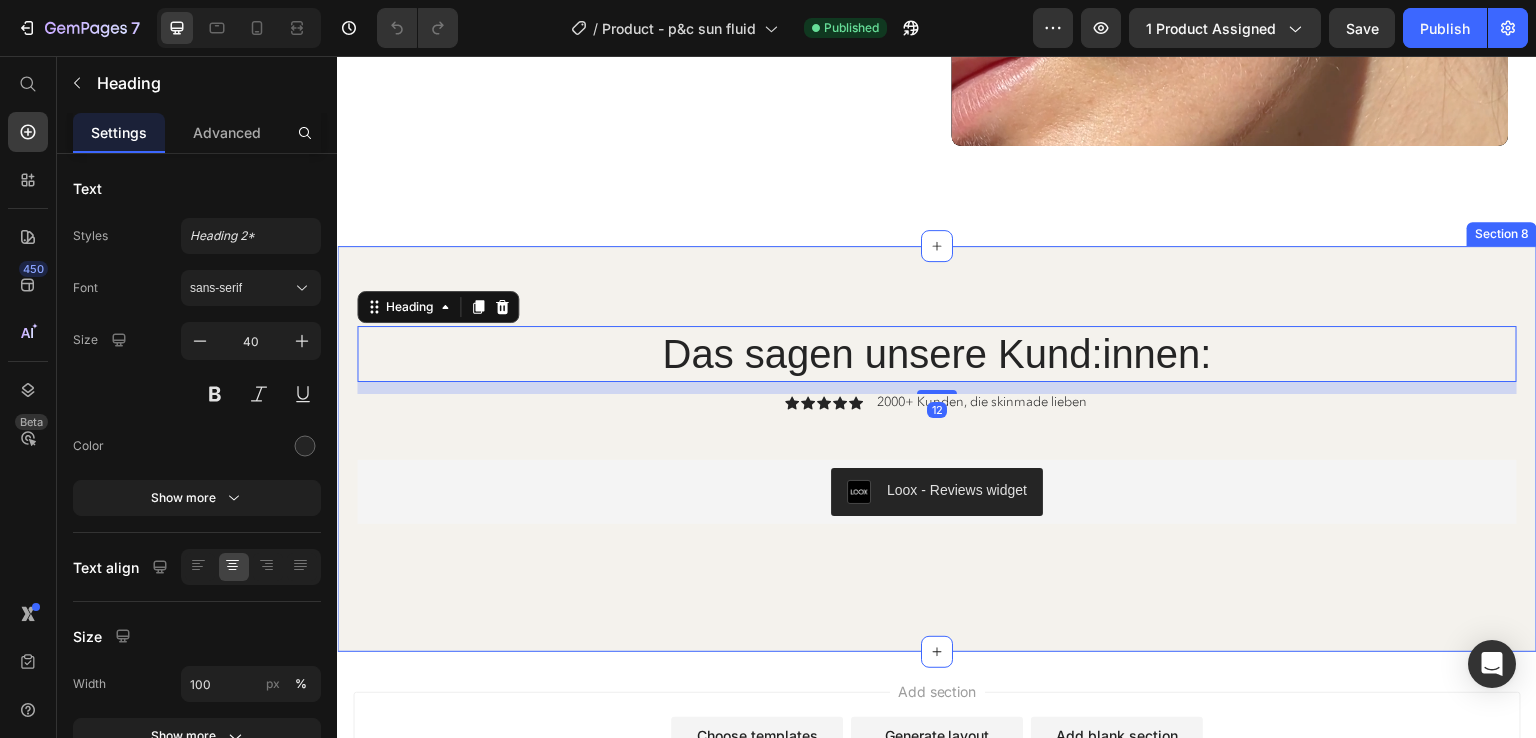 click on "Das sagen unsere Kund:innen Heading   12 Icon Icon Icon Icon Icon Icon List 2000+ Kunden, die skinmade lieben Text Block Row Loox - Reviews widget Loox Row Section 8" at bounding box center [937, 449] 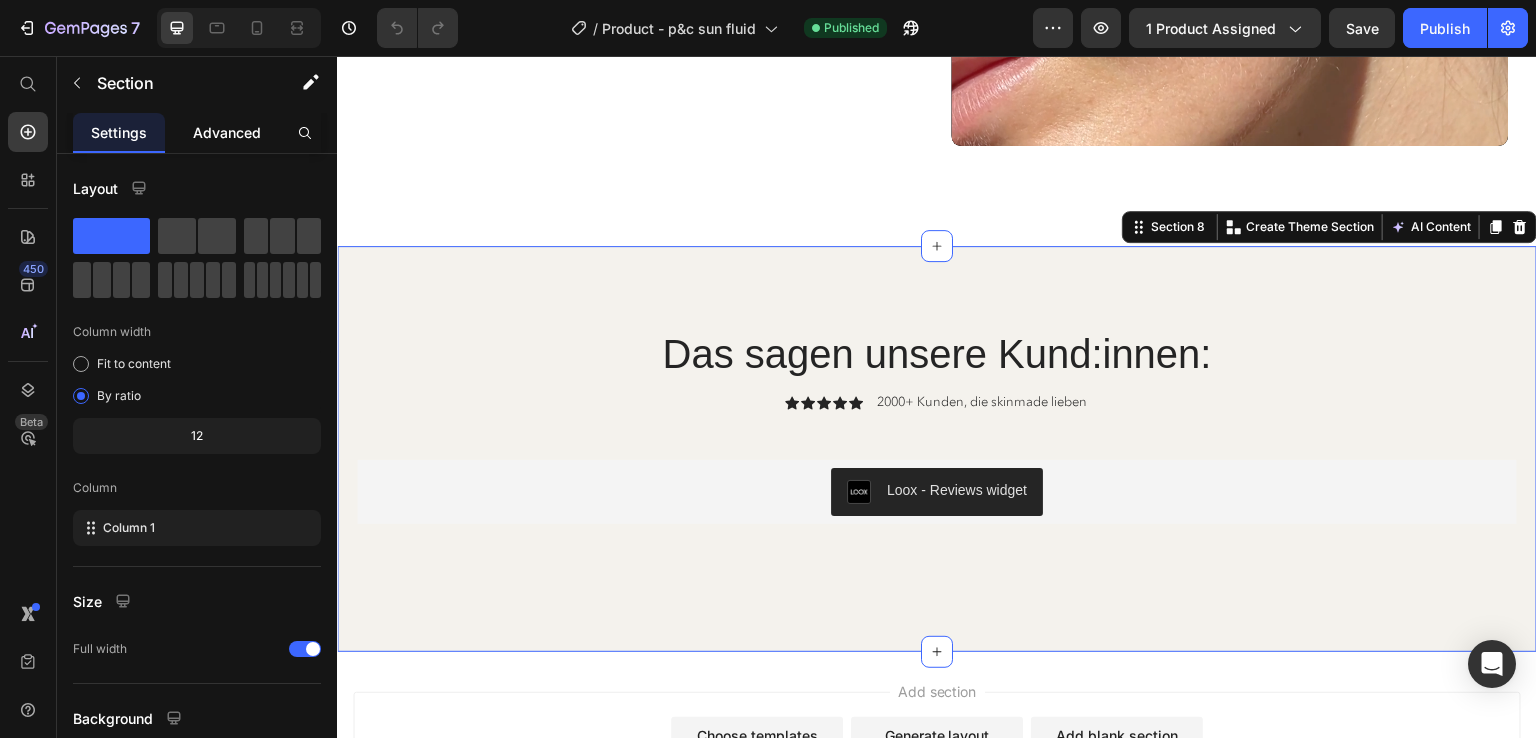 click on "Advanced" at bounding box center [227, 132] 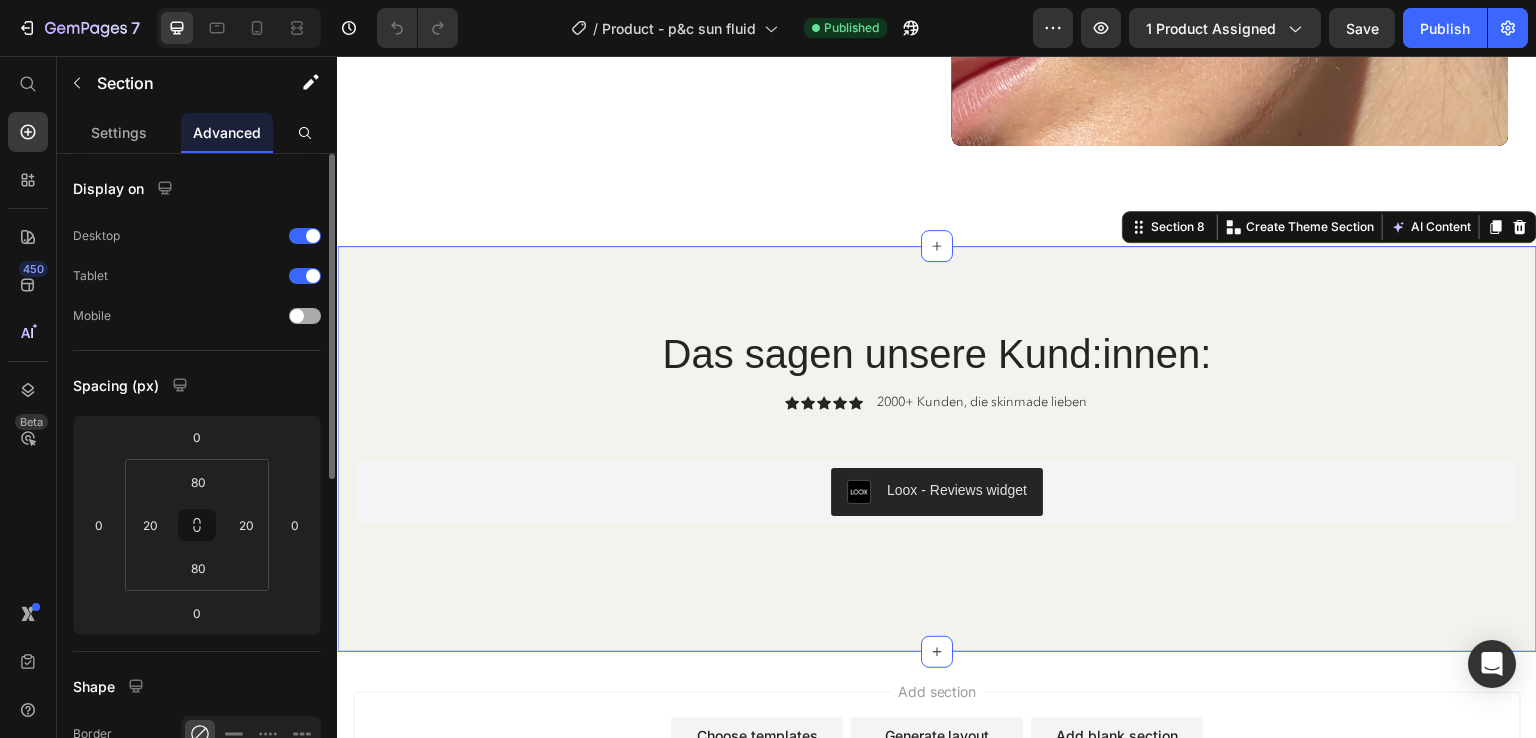 click at bounding box center [297, 316] 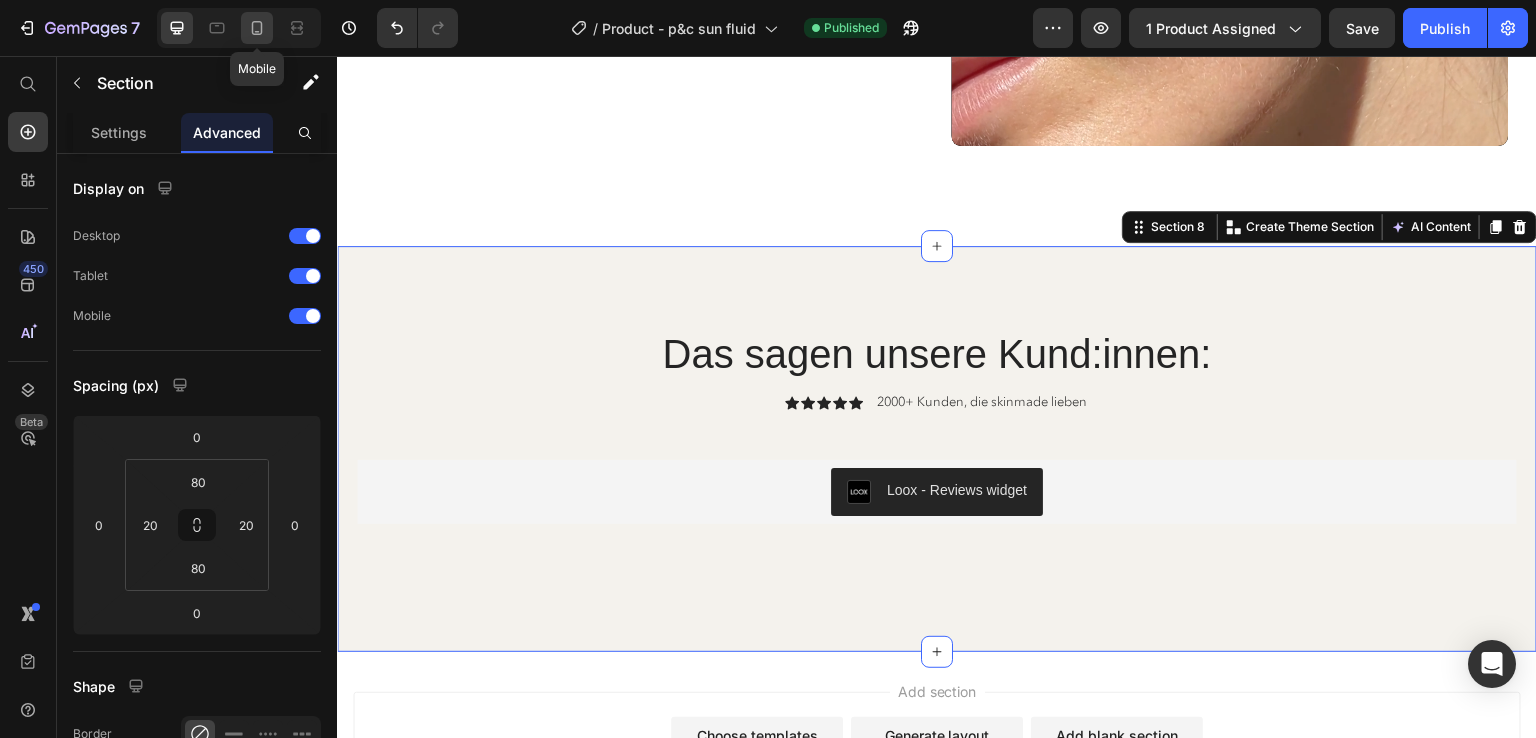 click 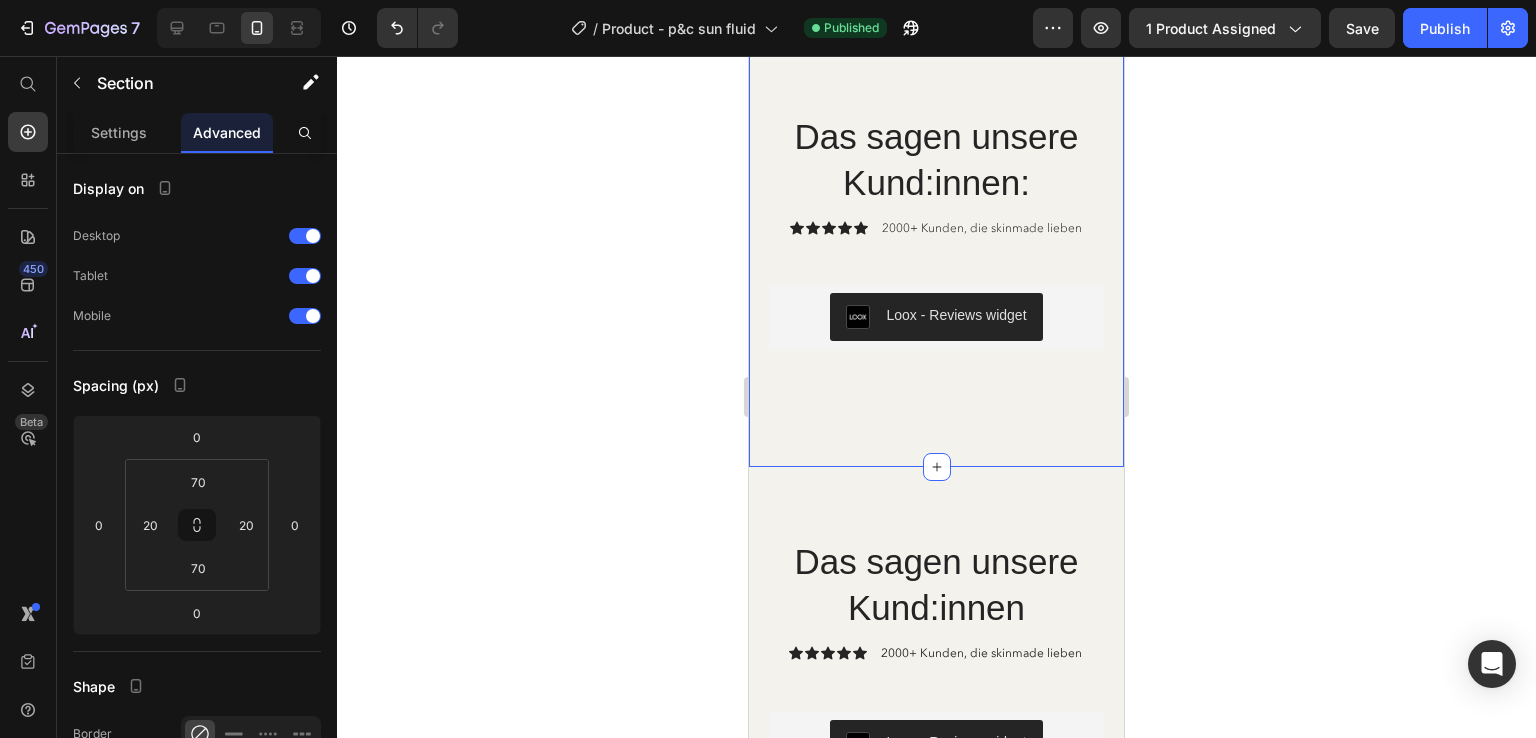 scroll, scrollTop: 7364, scrollLeft: 0, axis: vertical 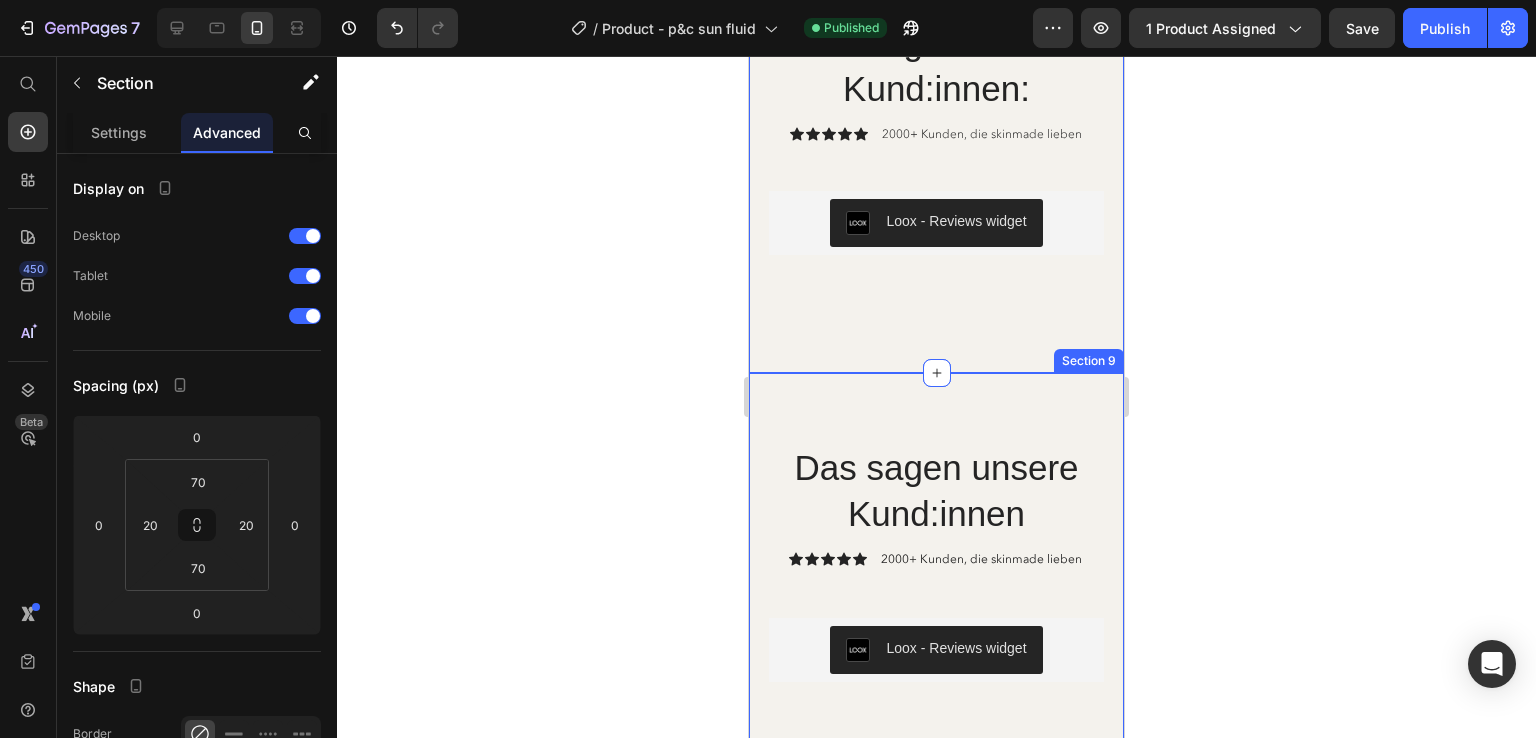 click on "Das sagen unsere Kund:innen Heading Icon Icon Icon Icon Icon Icon List 2000+ Kunden, die skinmade lieben Text Block Row Loox - Reviews widget Loox Row Section 9" at bounding box center [936, 562] 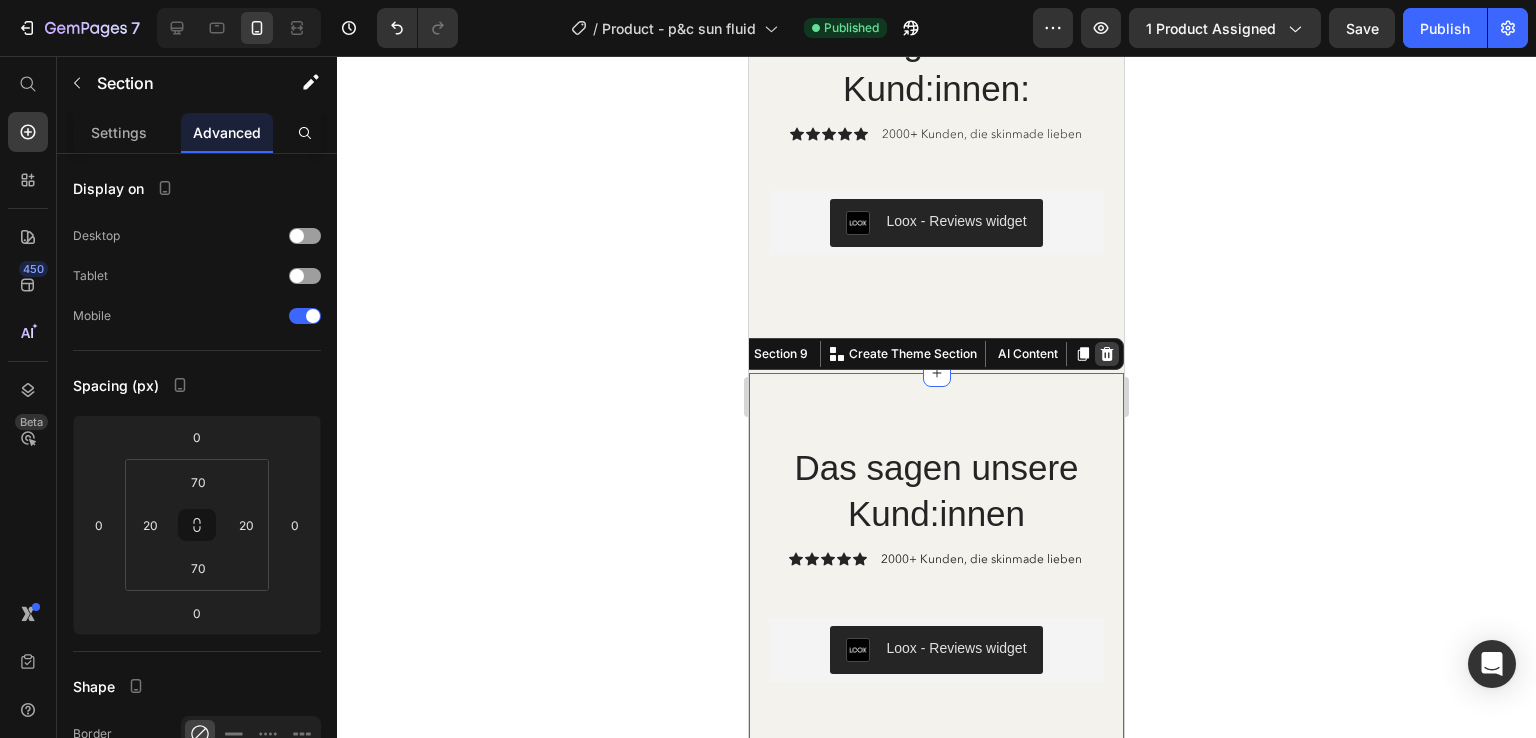click 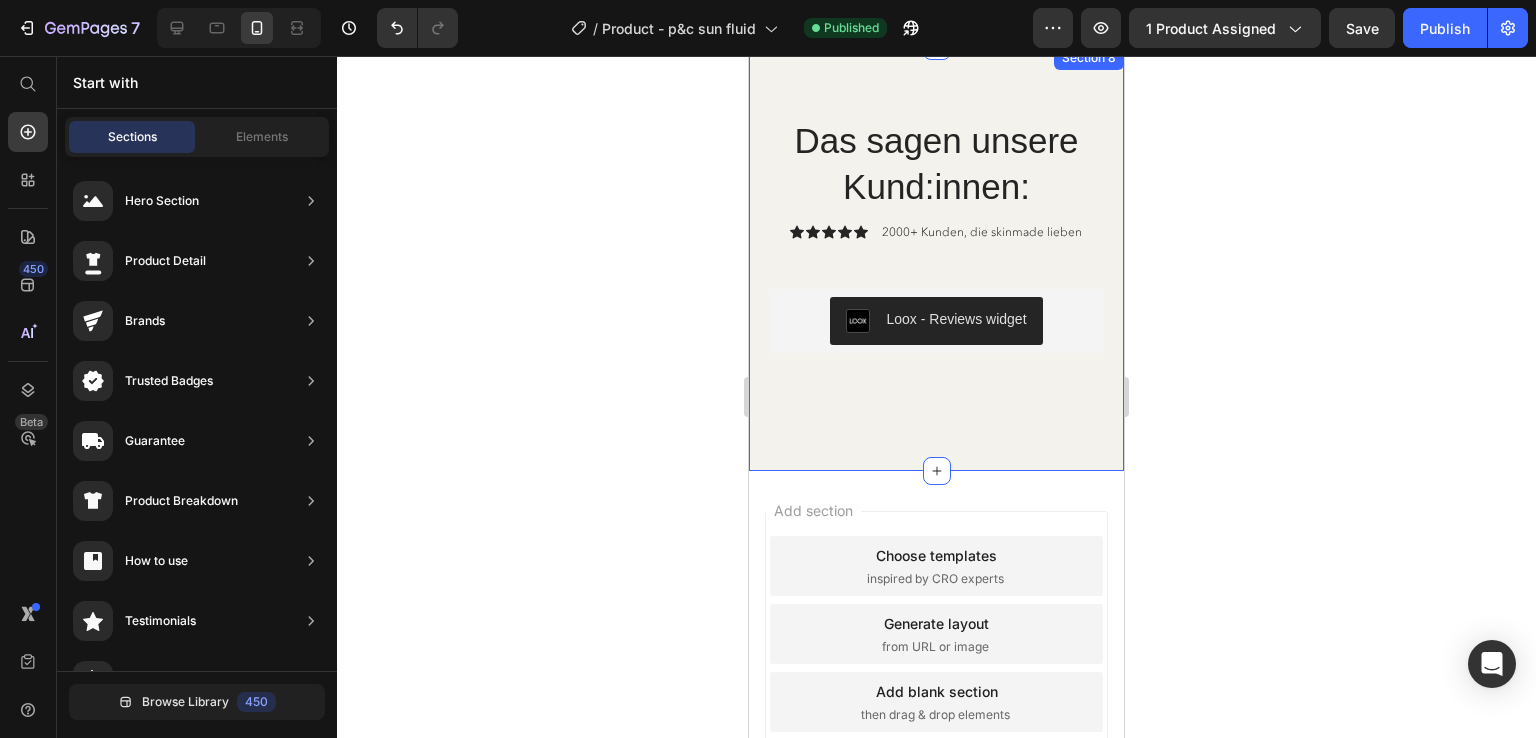 scroll, scrollTop: 6966, scrollLeft: 0, axis: vertical 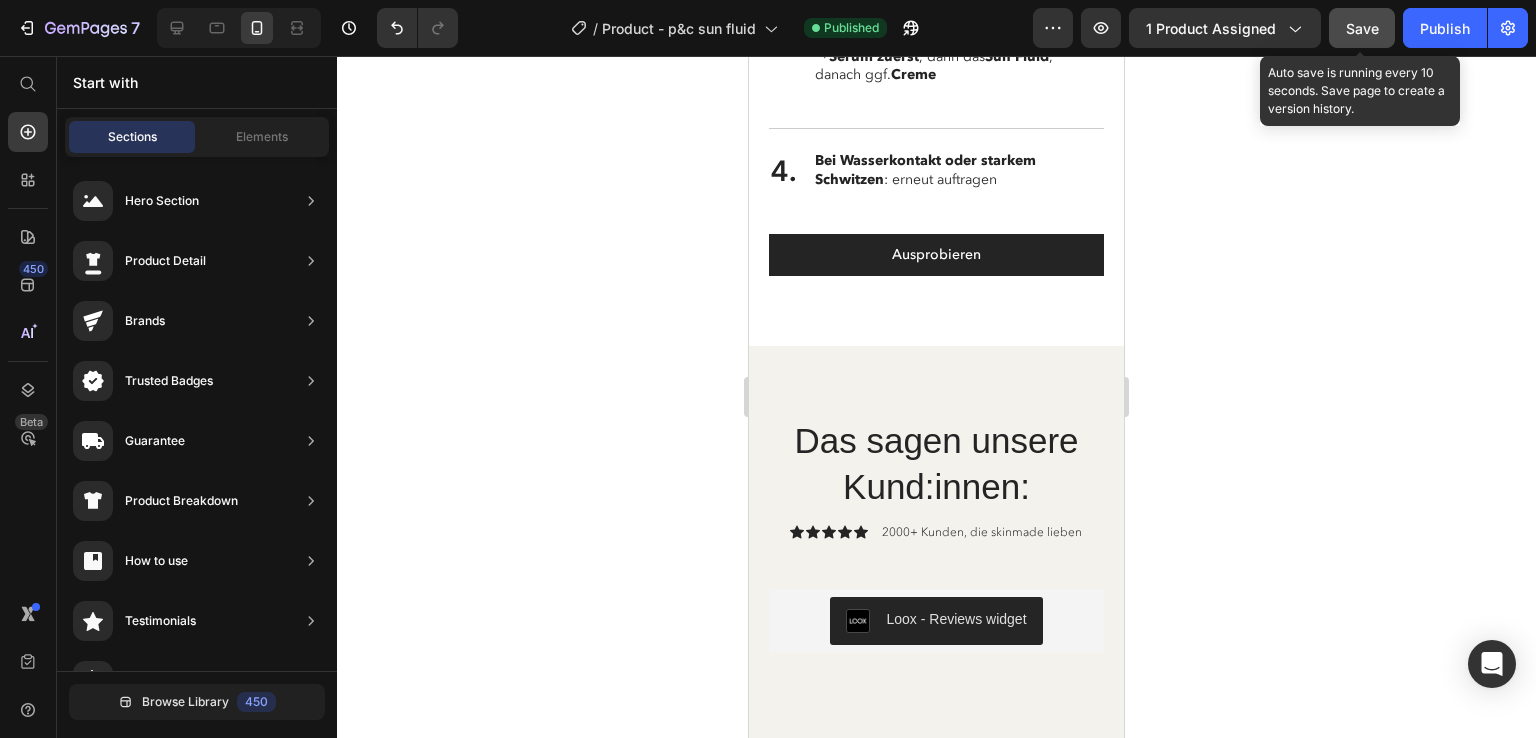click on "Save" 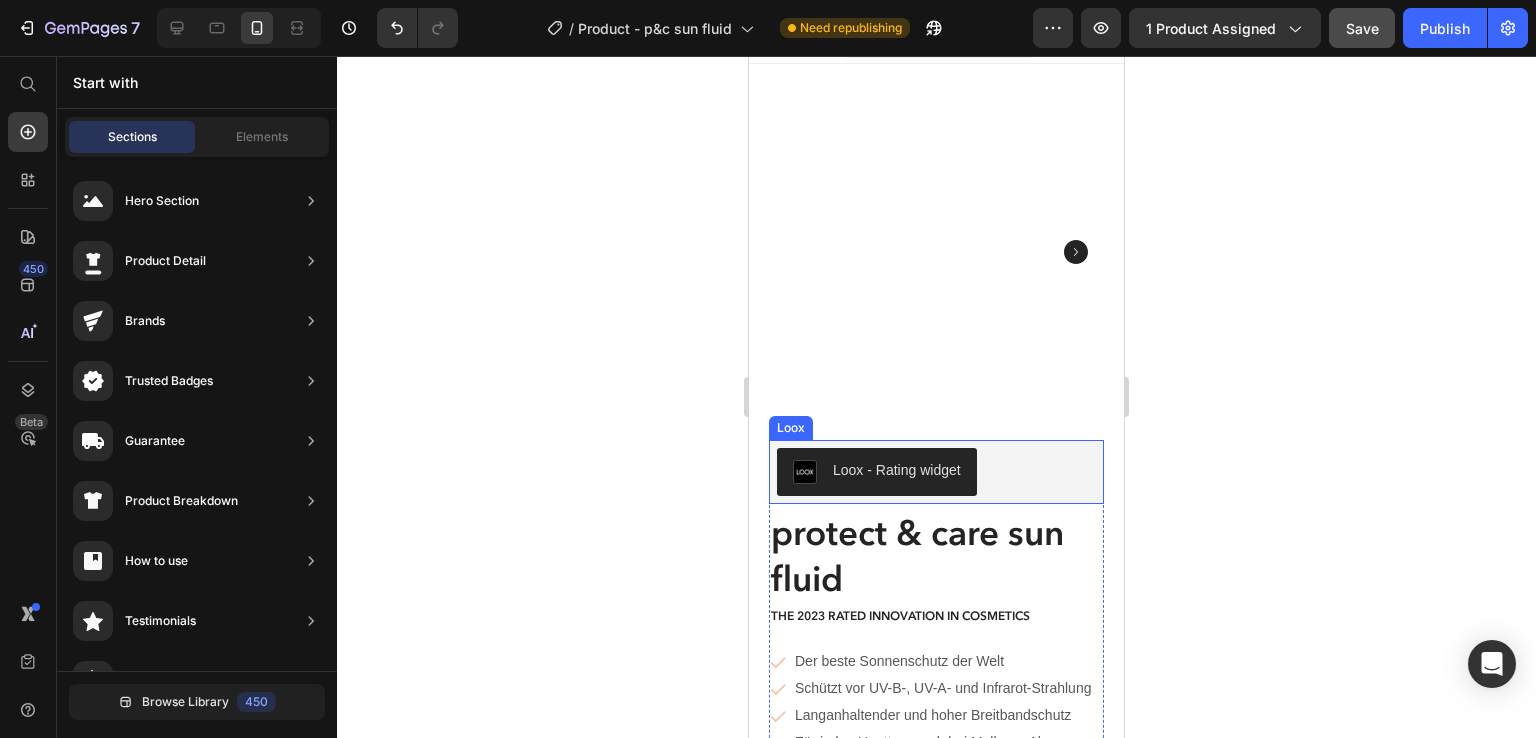 scroll, scrollTop: 0, scrollLeft: 0, axis: both 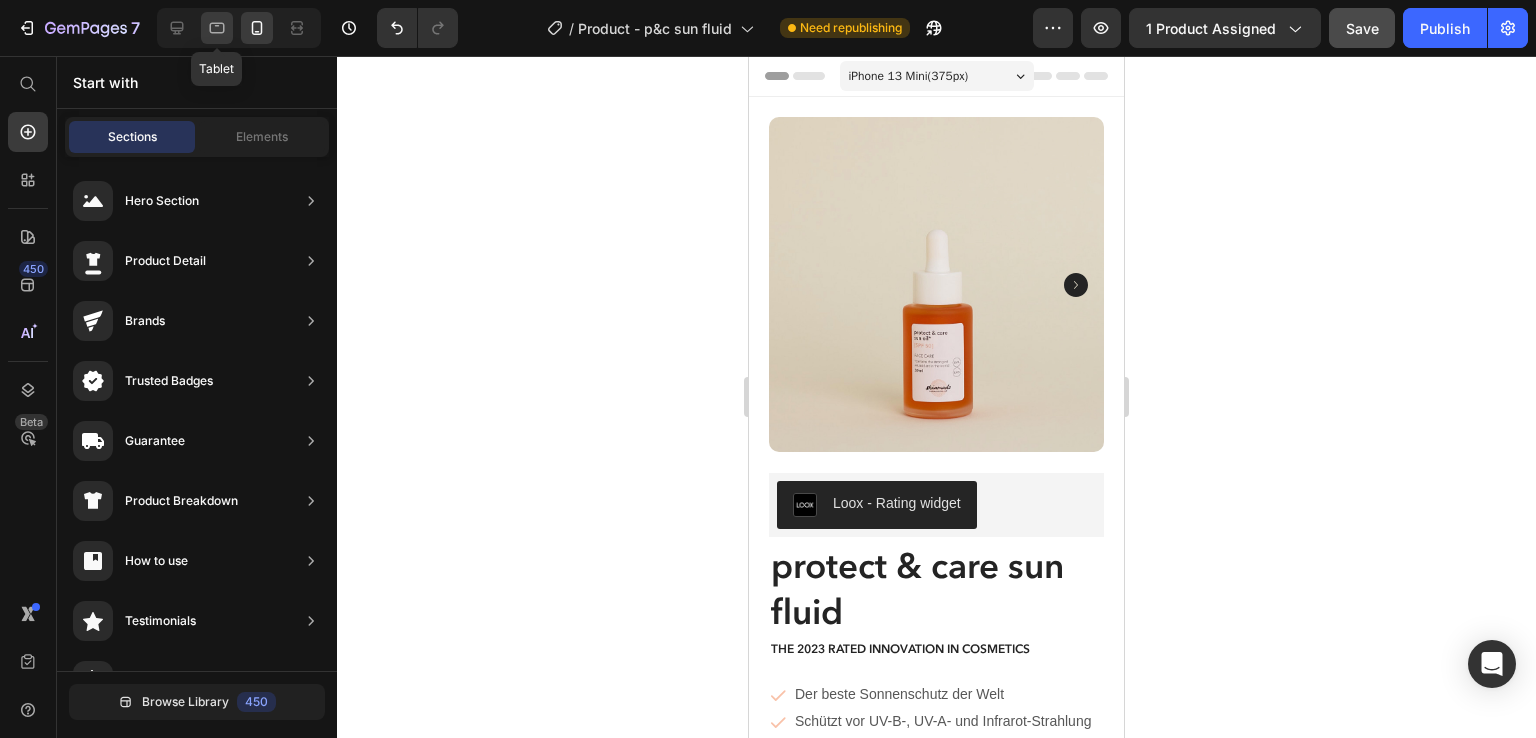 click 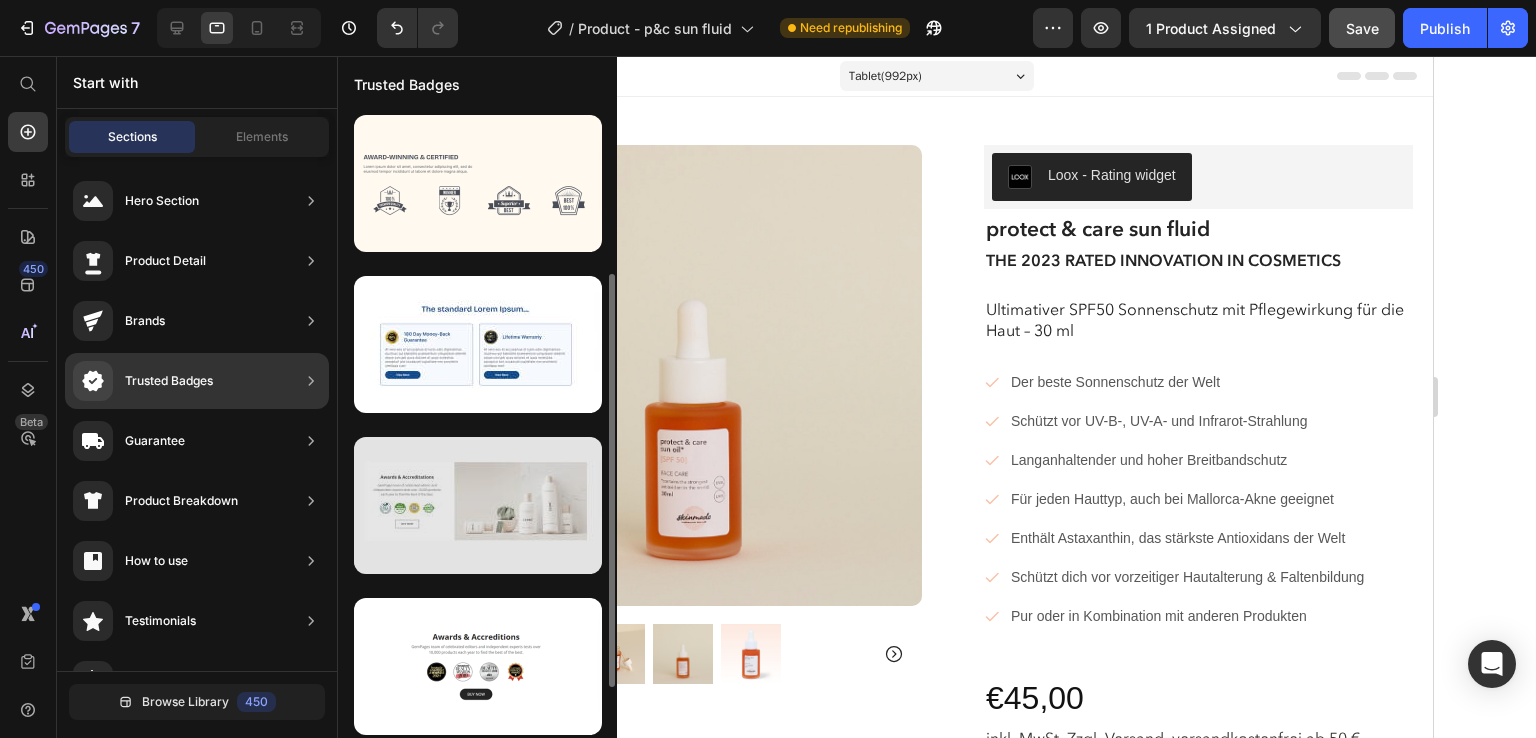 scroll, scrollTop: 100, scrollLeft: 0, axis: vertical 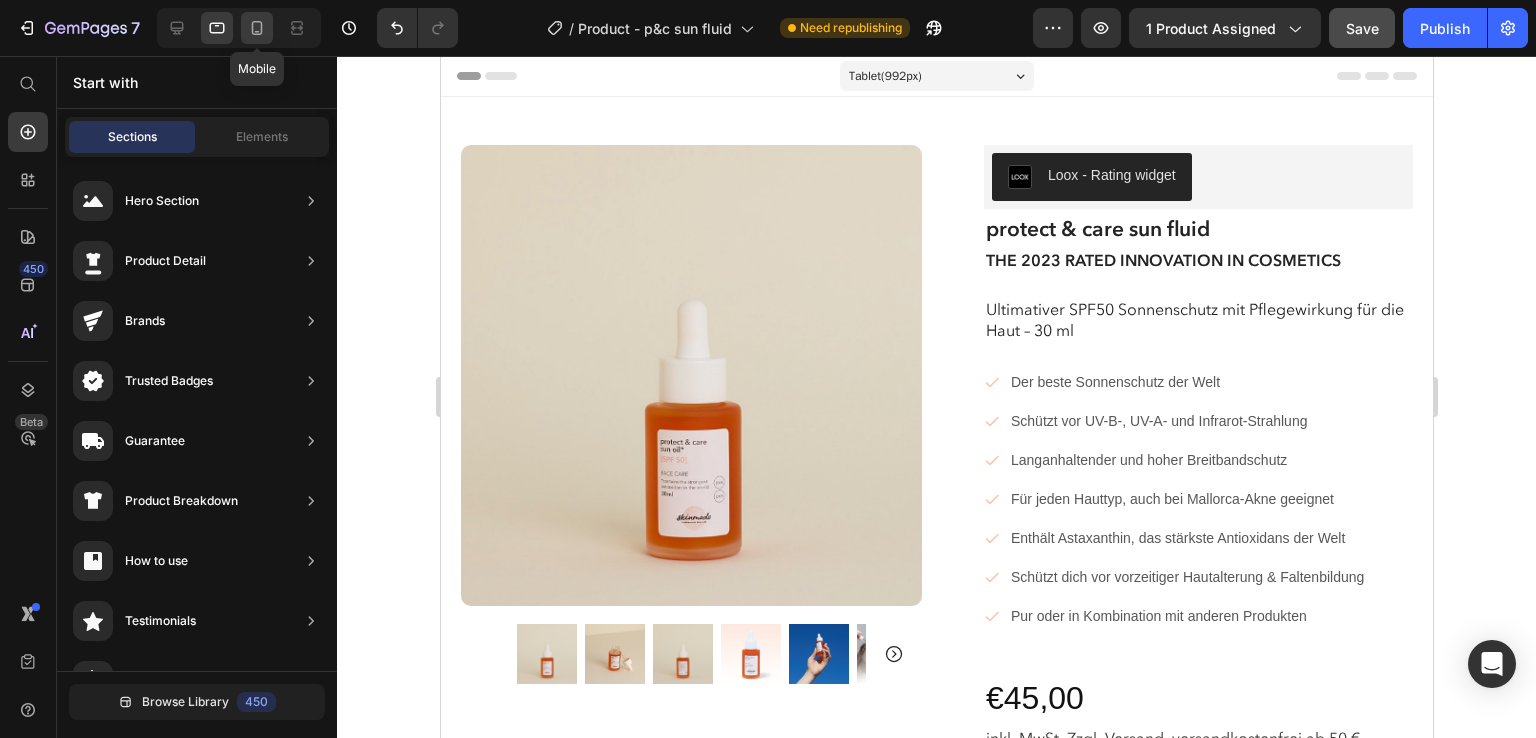 click 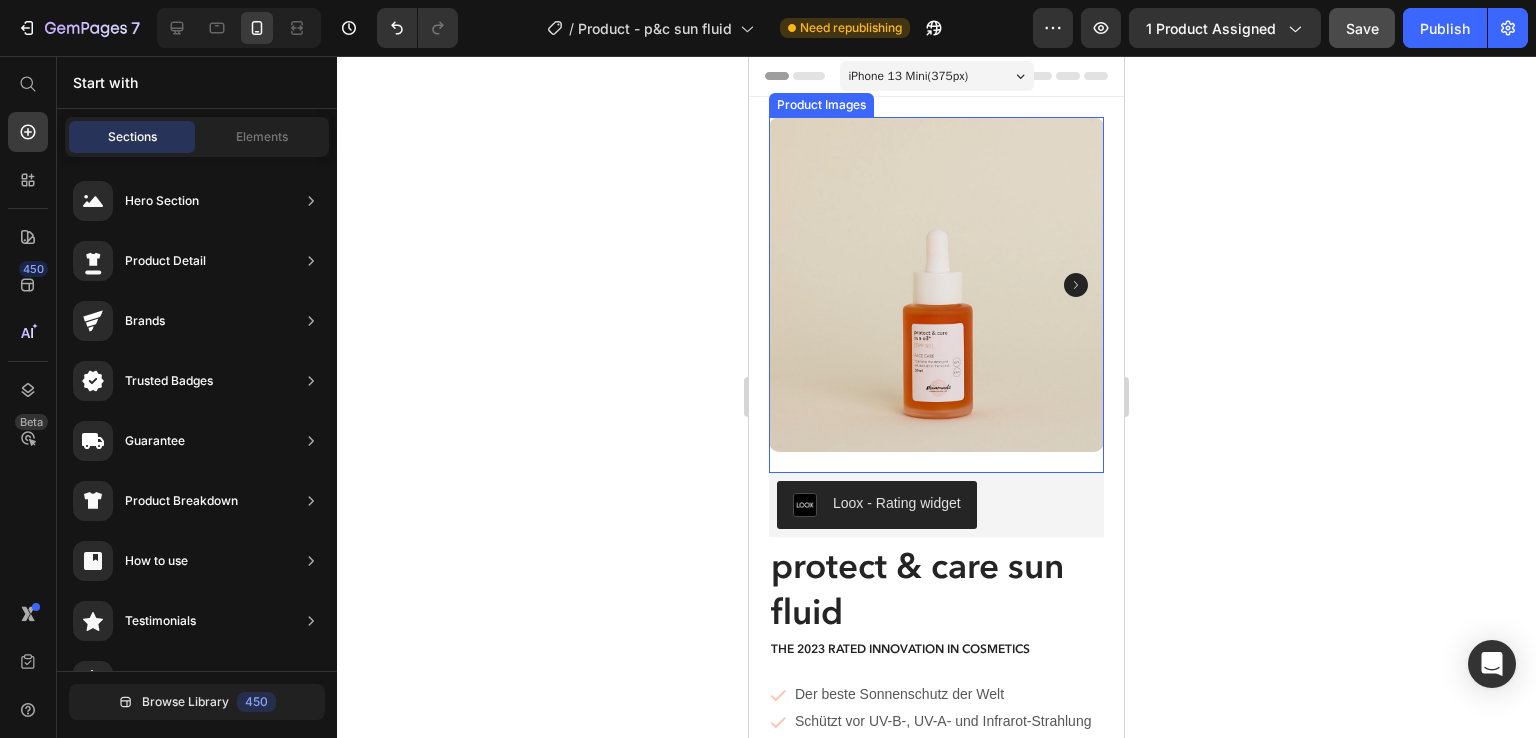 click at bounding box center (936, 284) 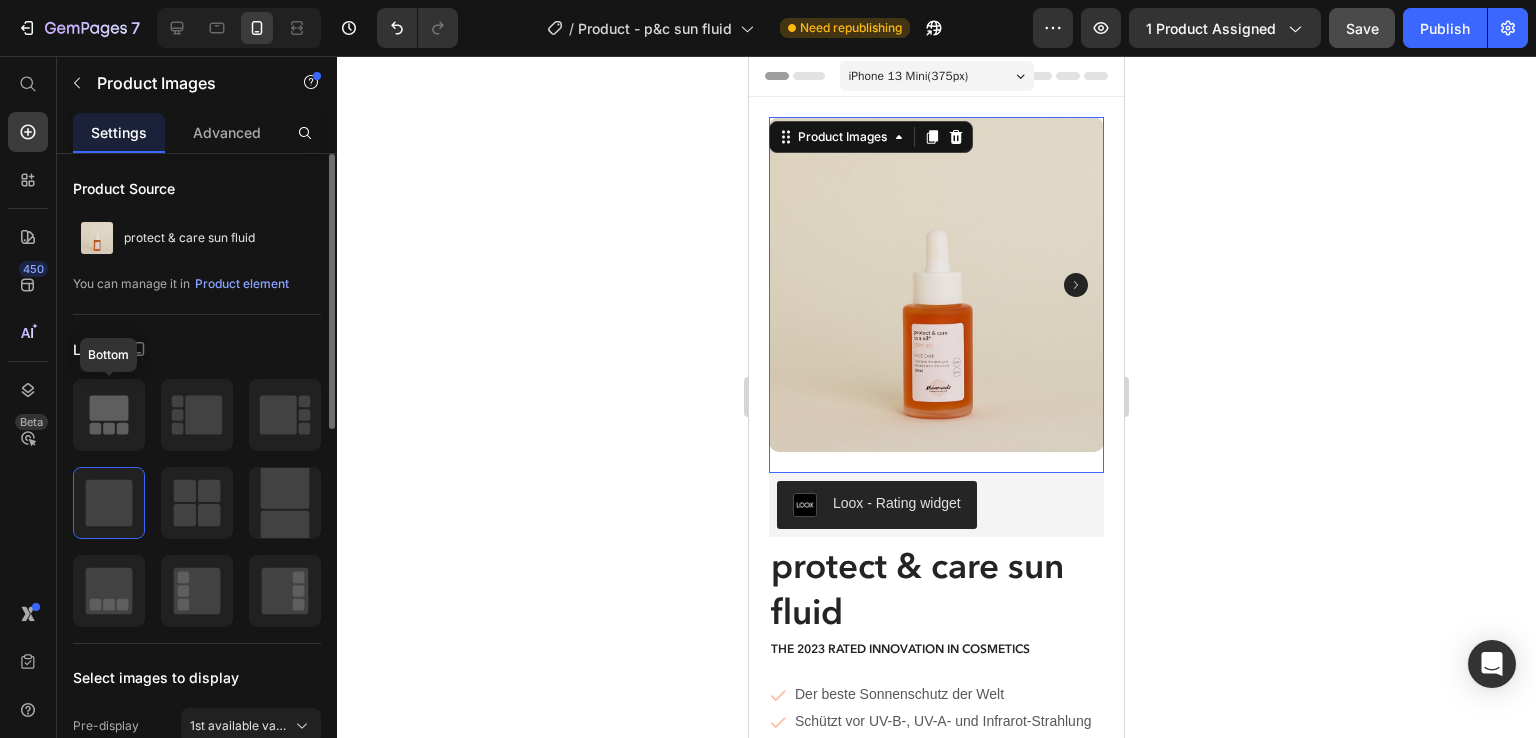 click 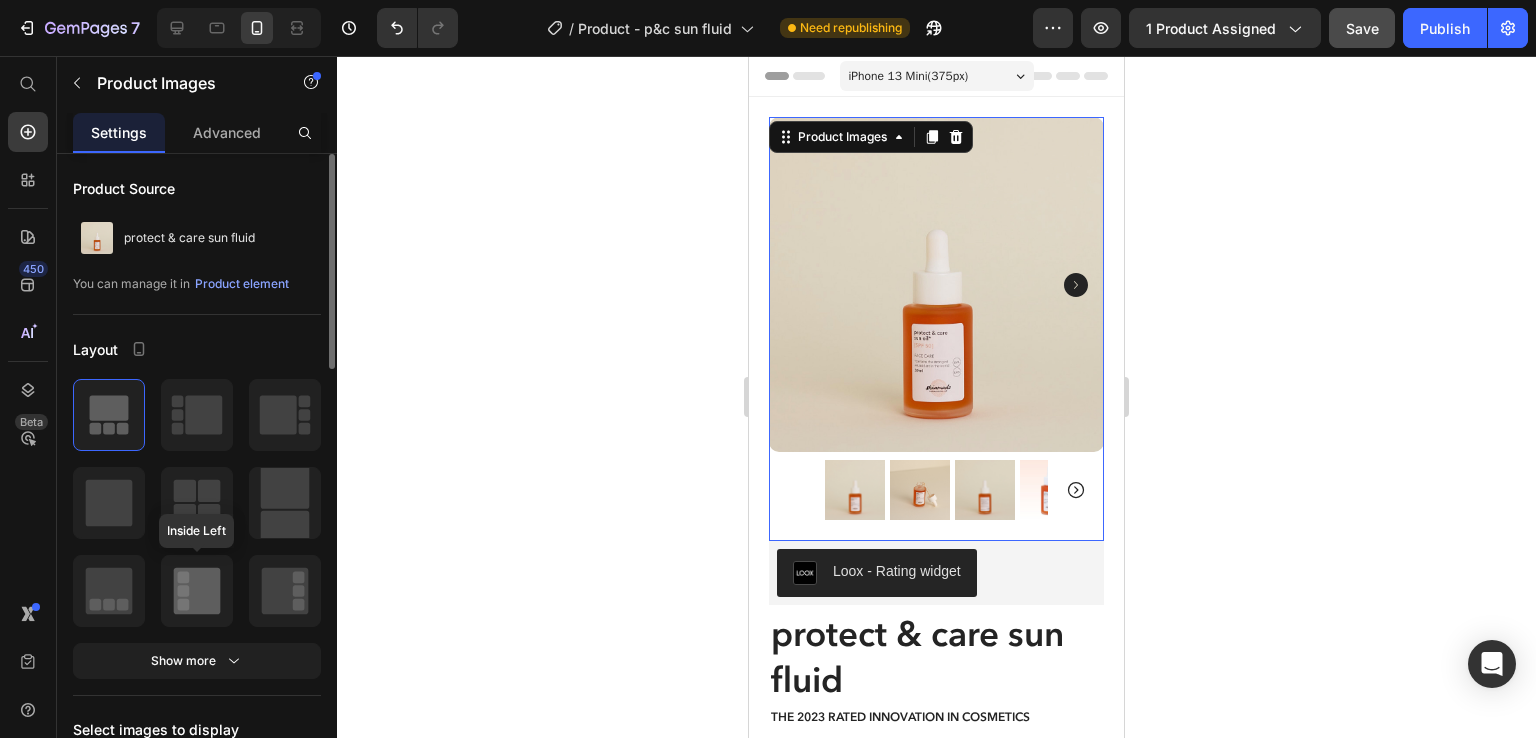 click 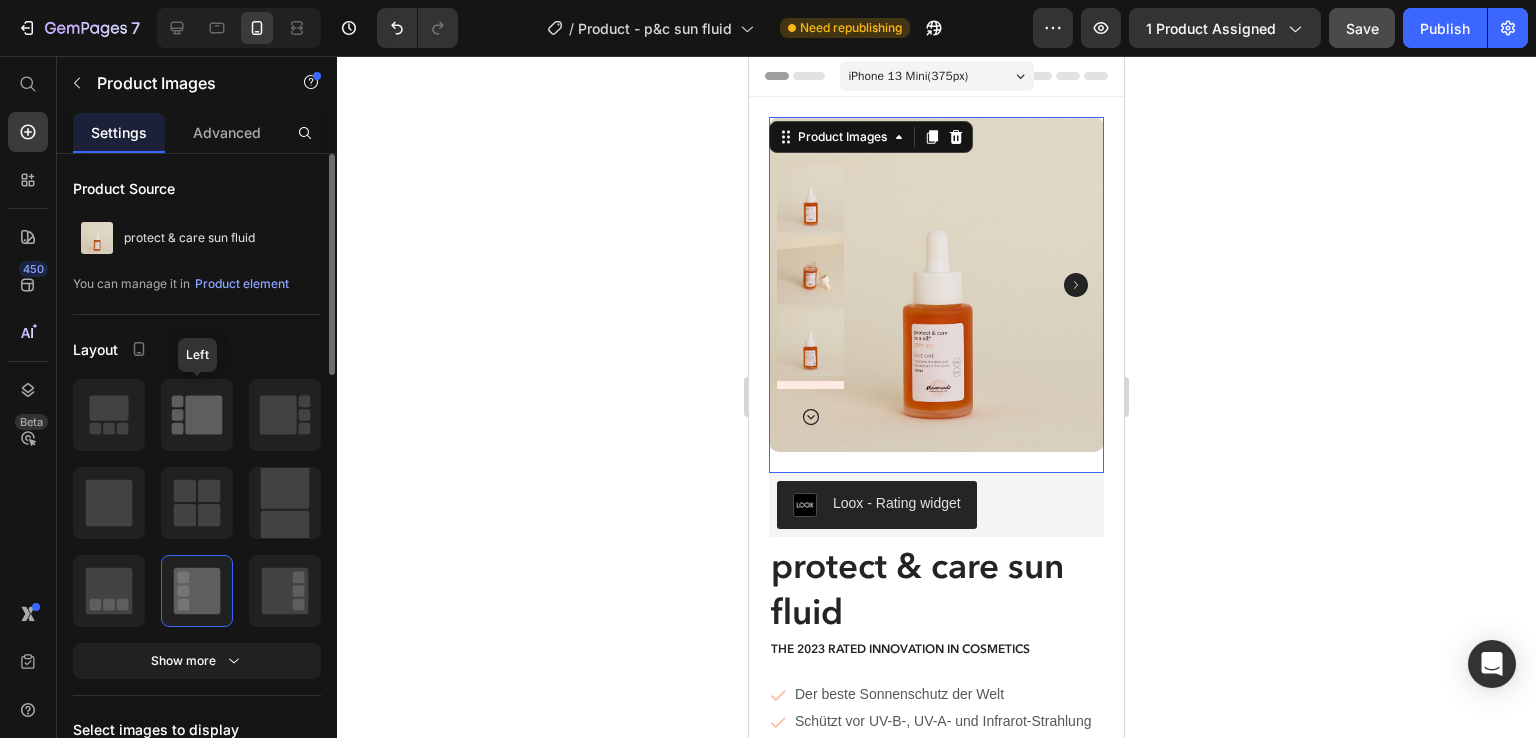 click 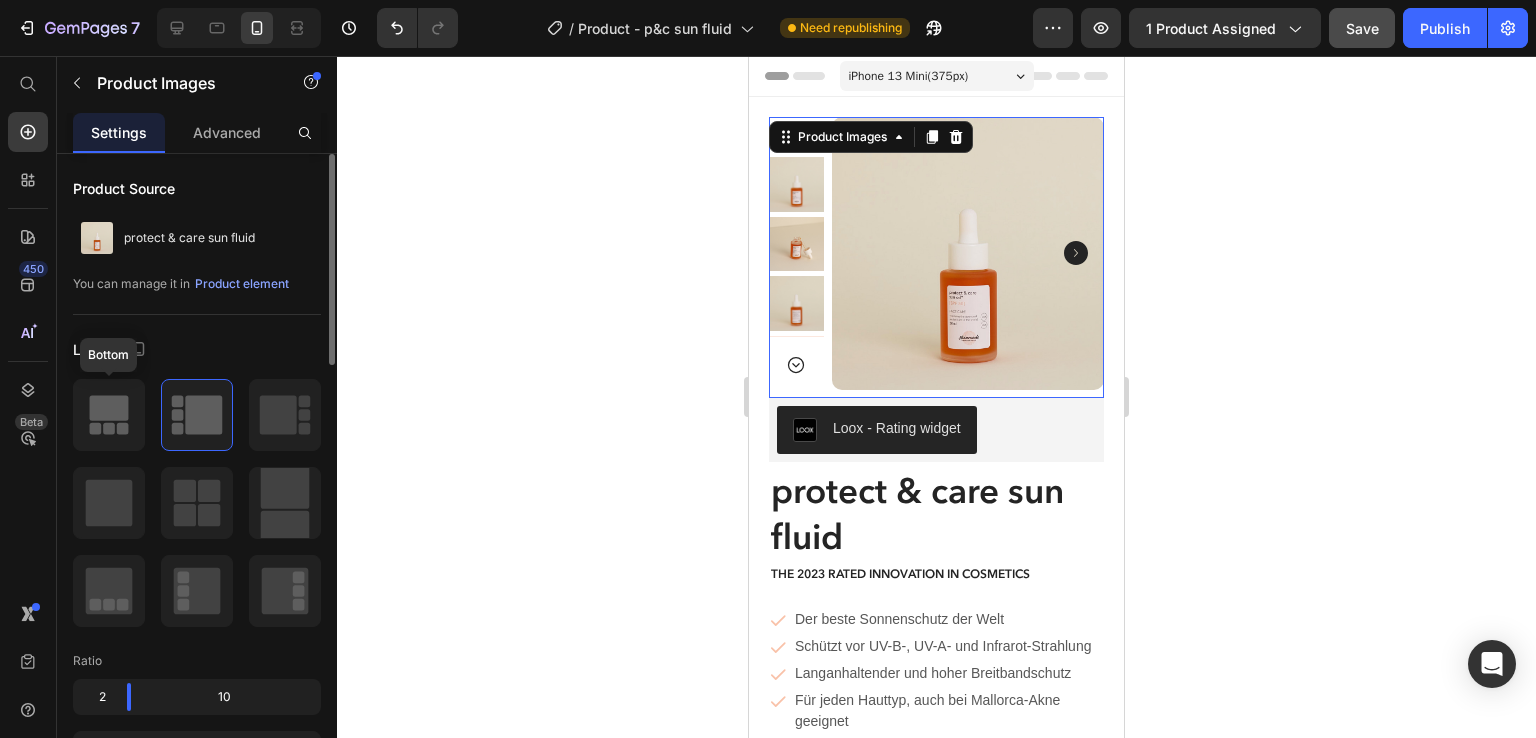 click 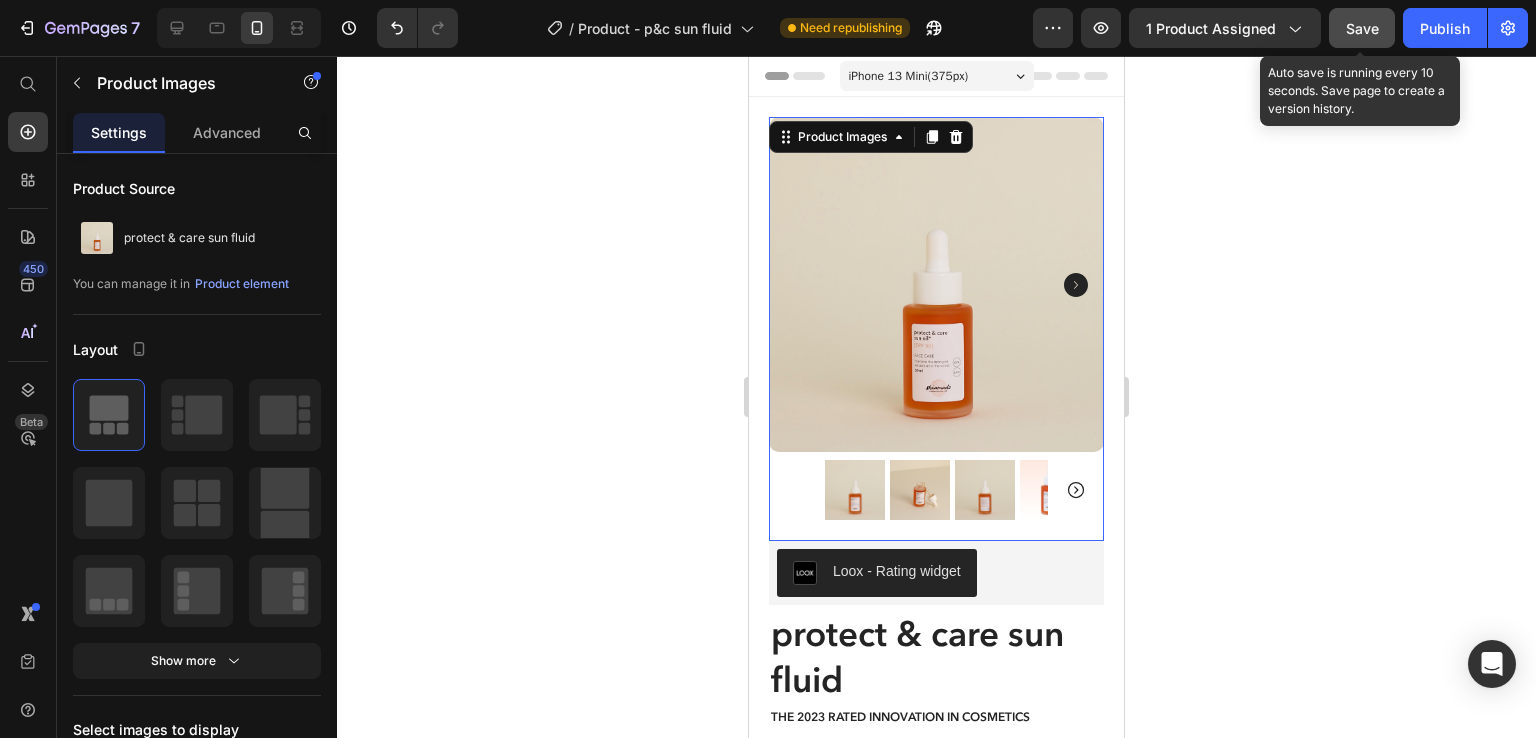 click on "Save" 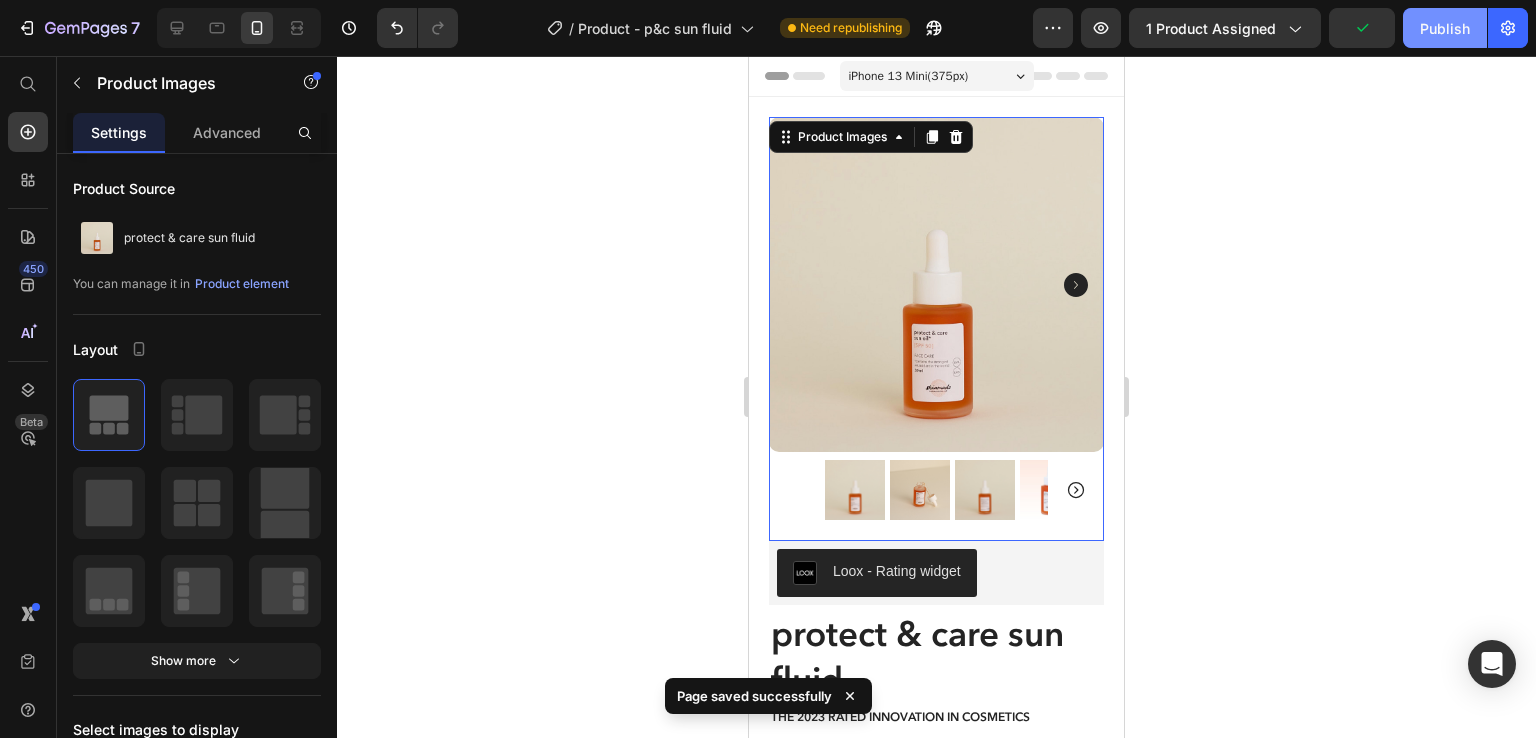 click on "Publish" at bounding box center (1445, 28) 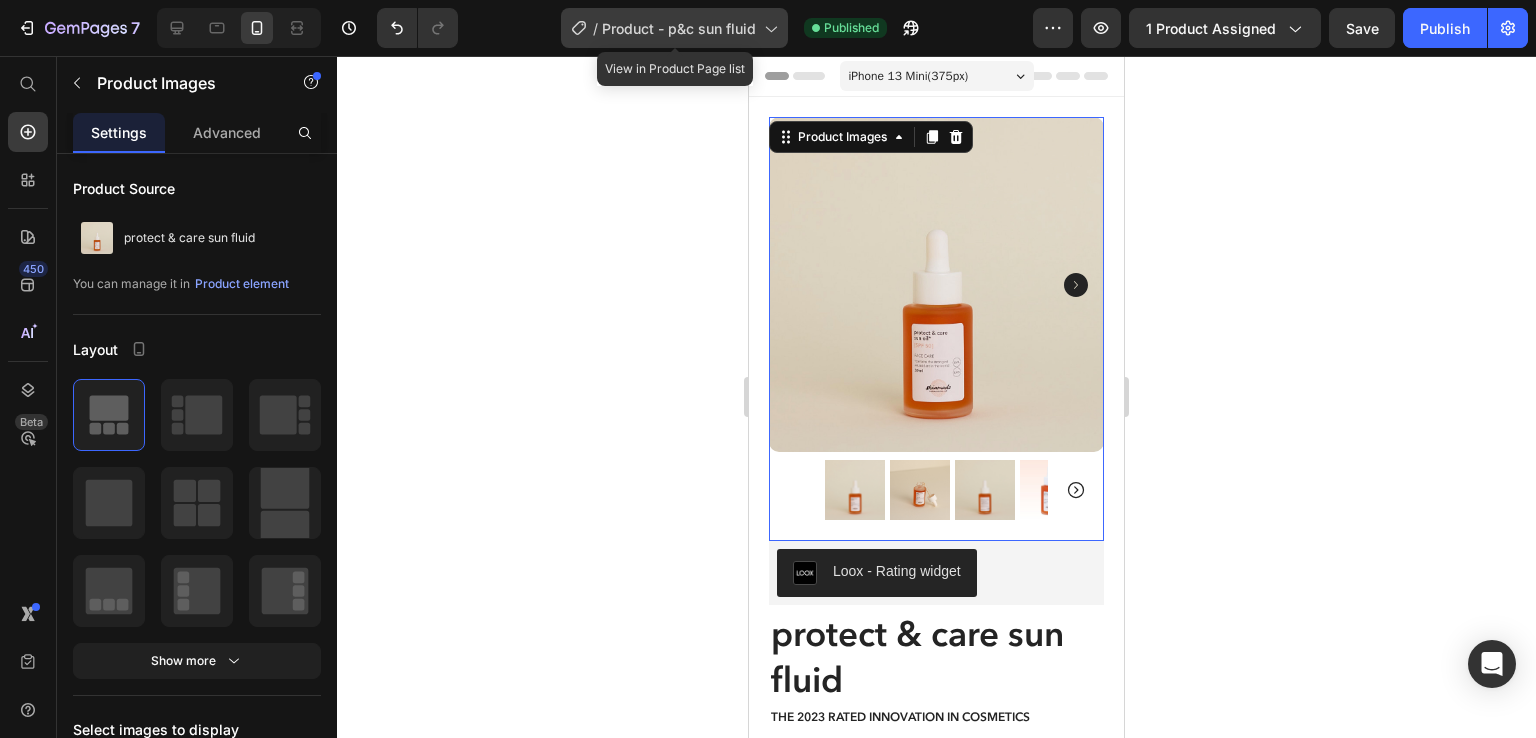 click 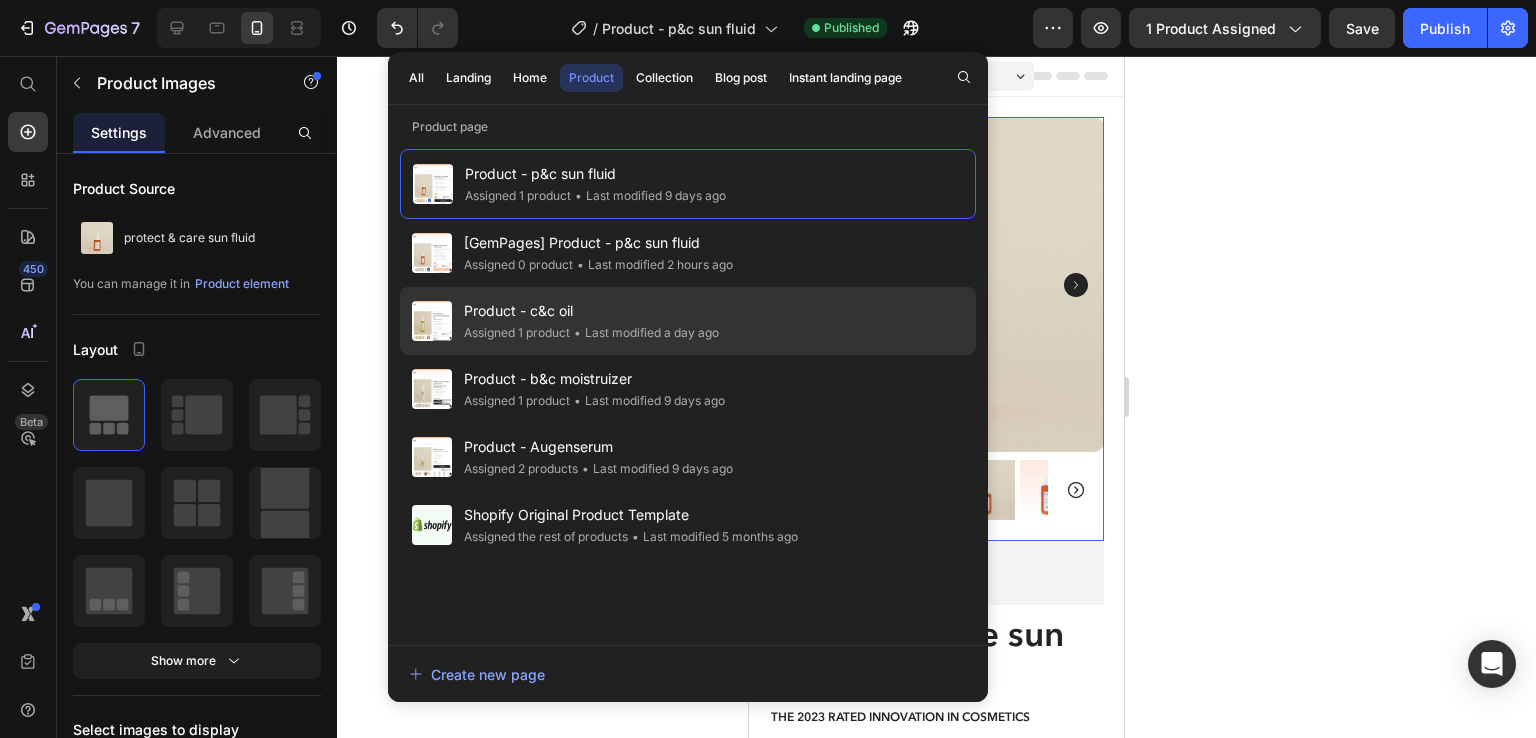 click on "Product - c&c oil" at bounding box center (591, 311) 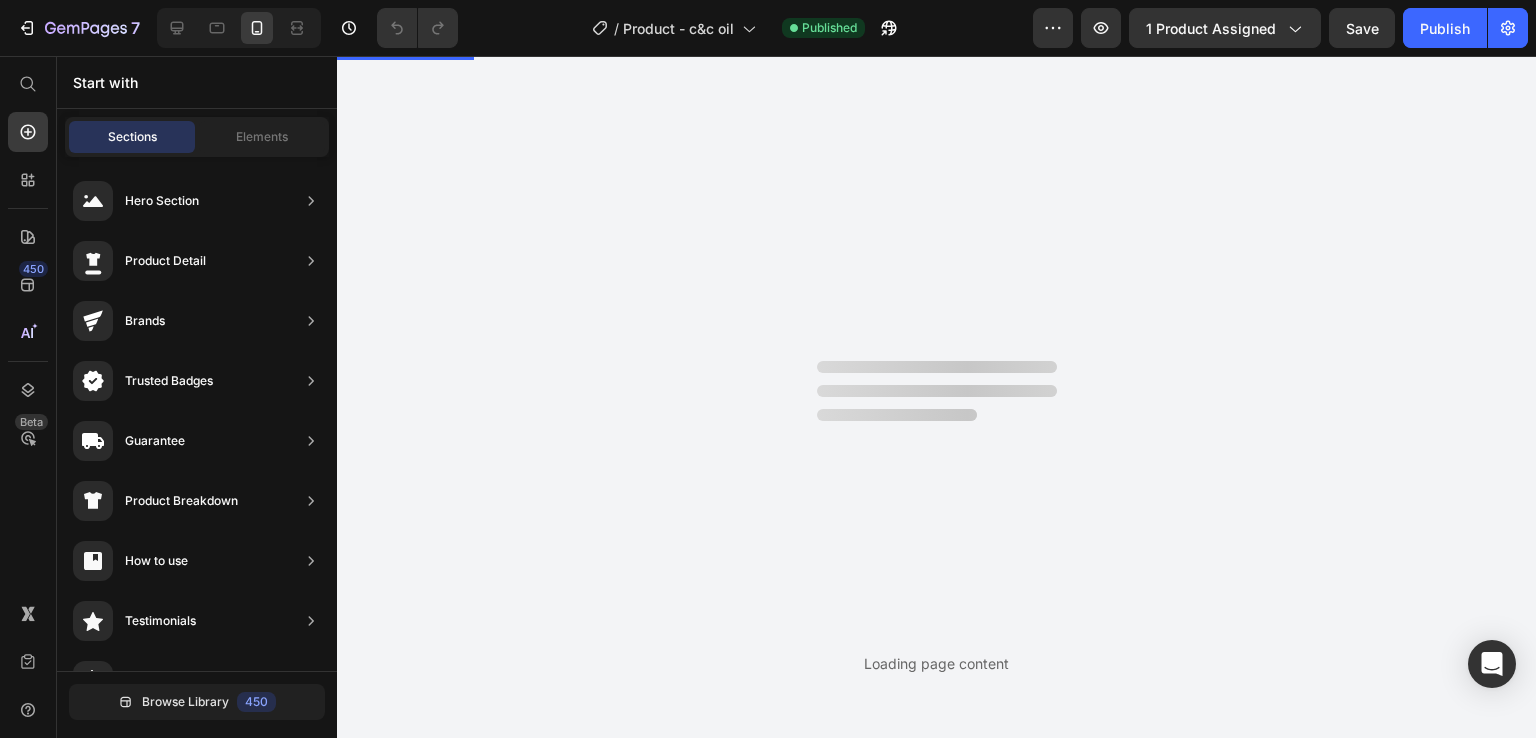 scroll, scrollTop: 0, scrollLeft: 0, axis: both 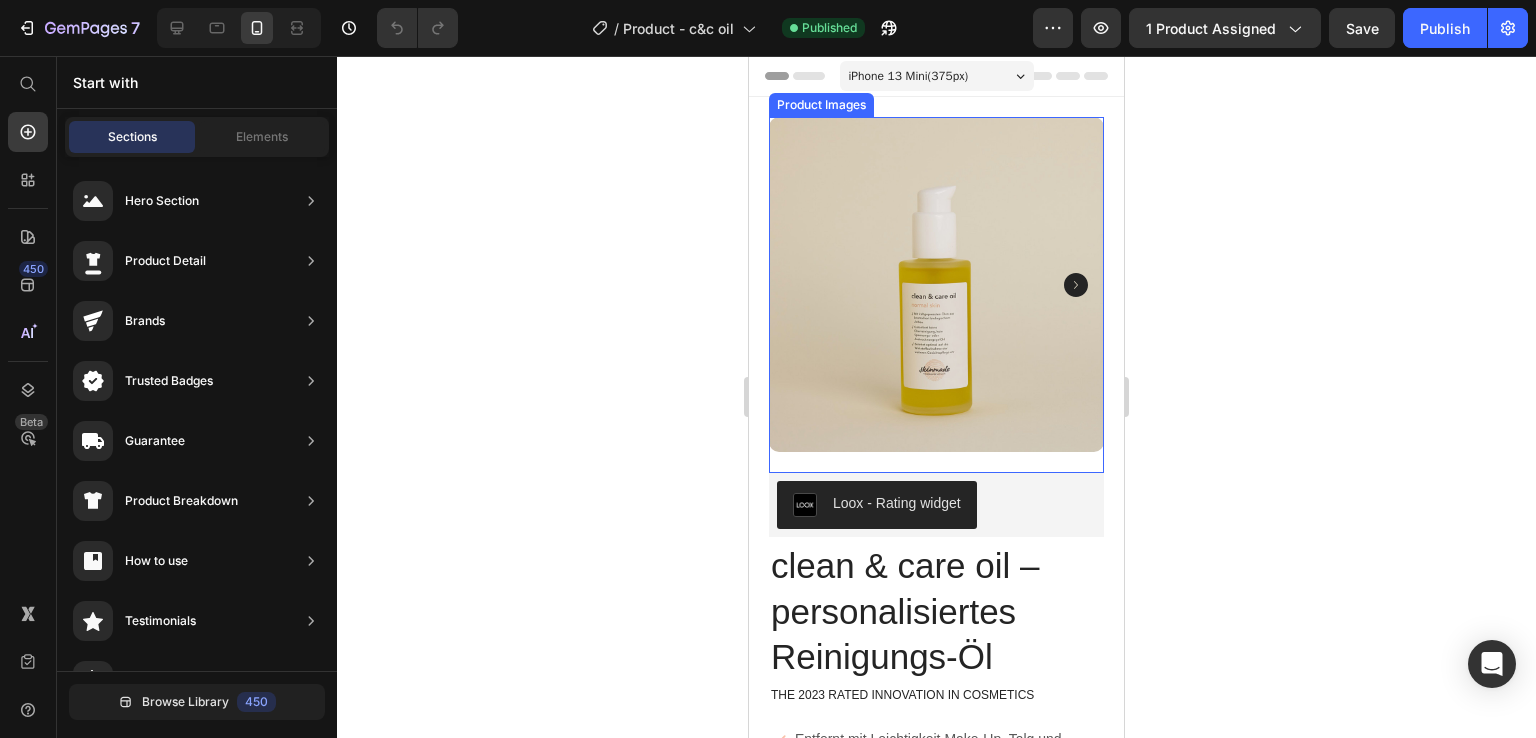 click at bounding box center (936, 284) 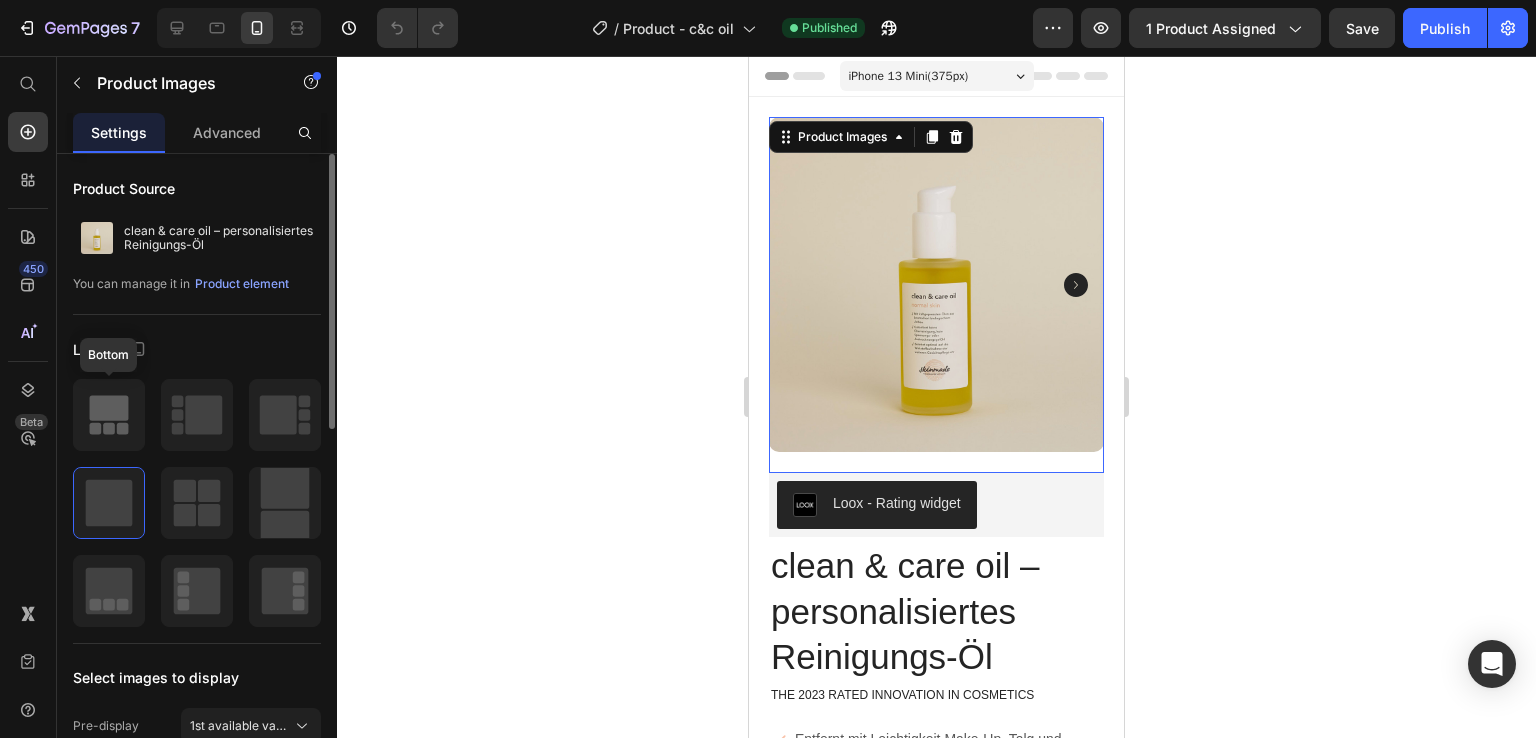 click 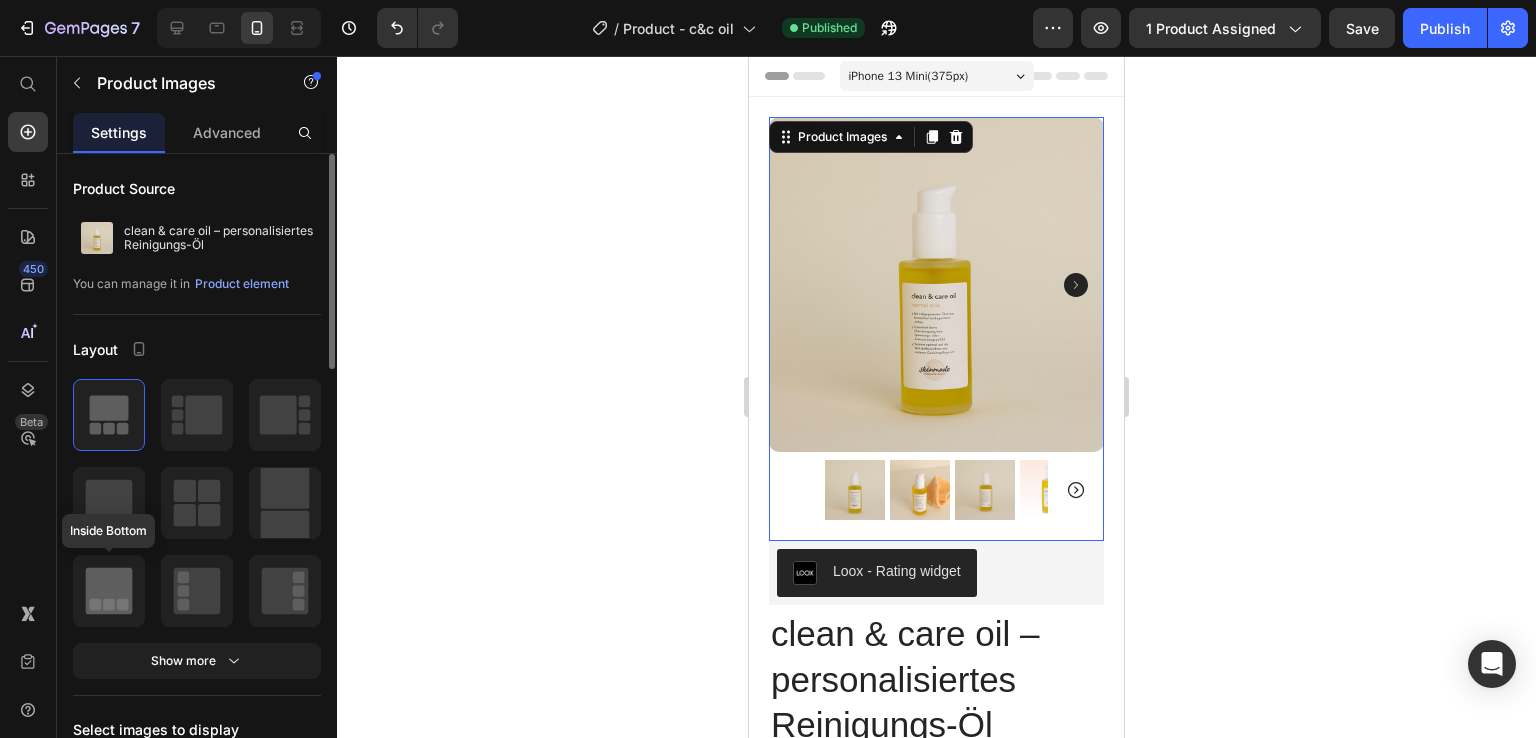 click 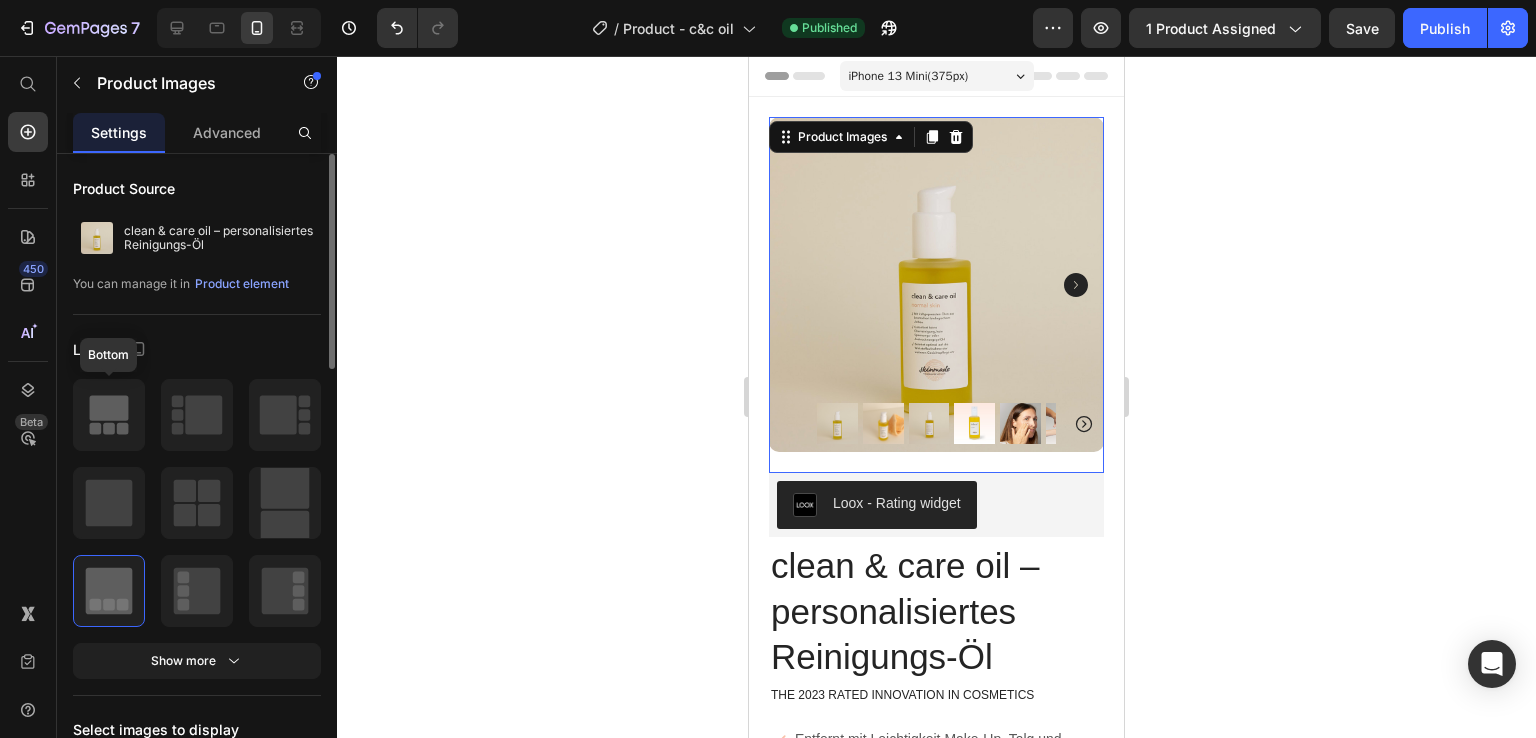 click 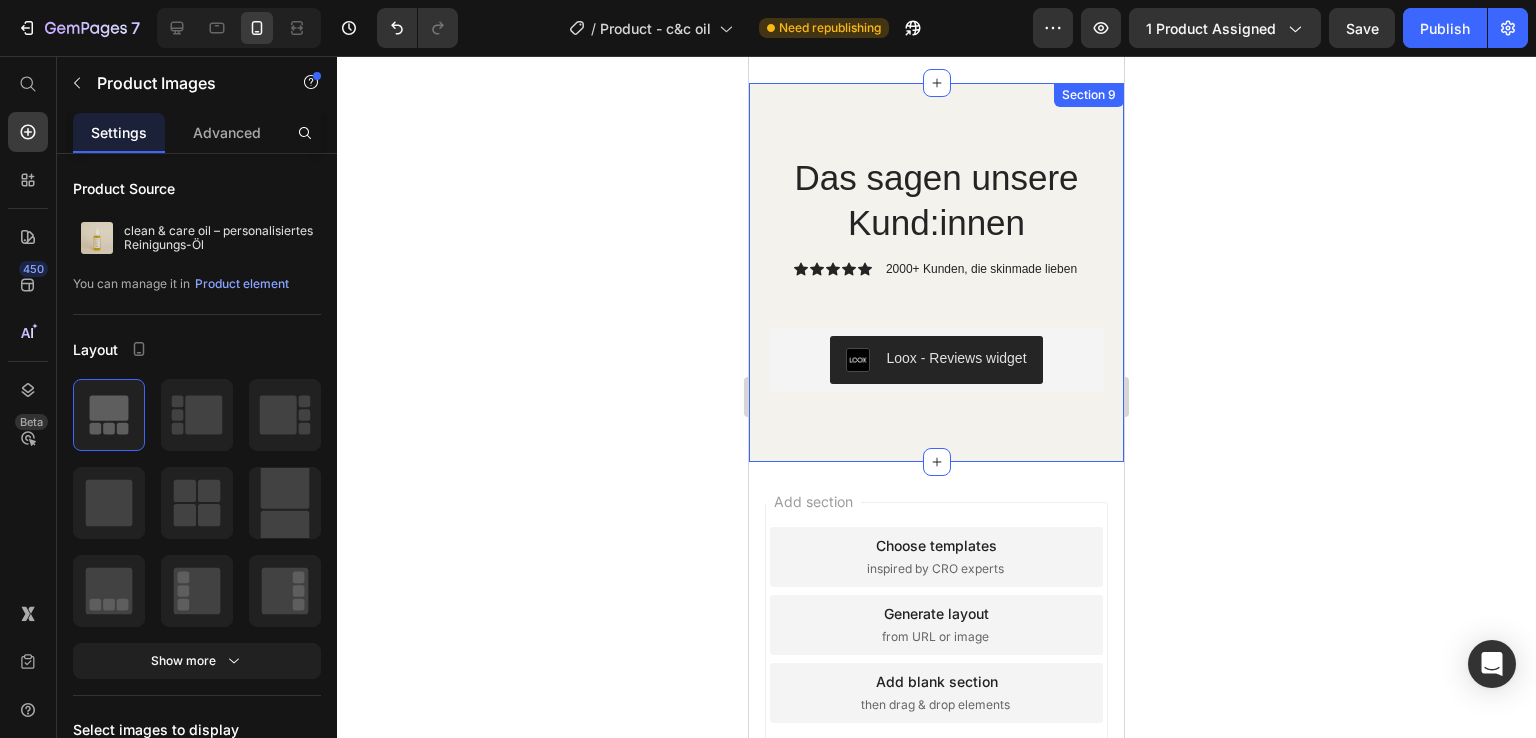 scroll, scrollTop: 11972, scrollLeft: 0, axis: vertical 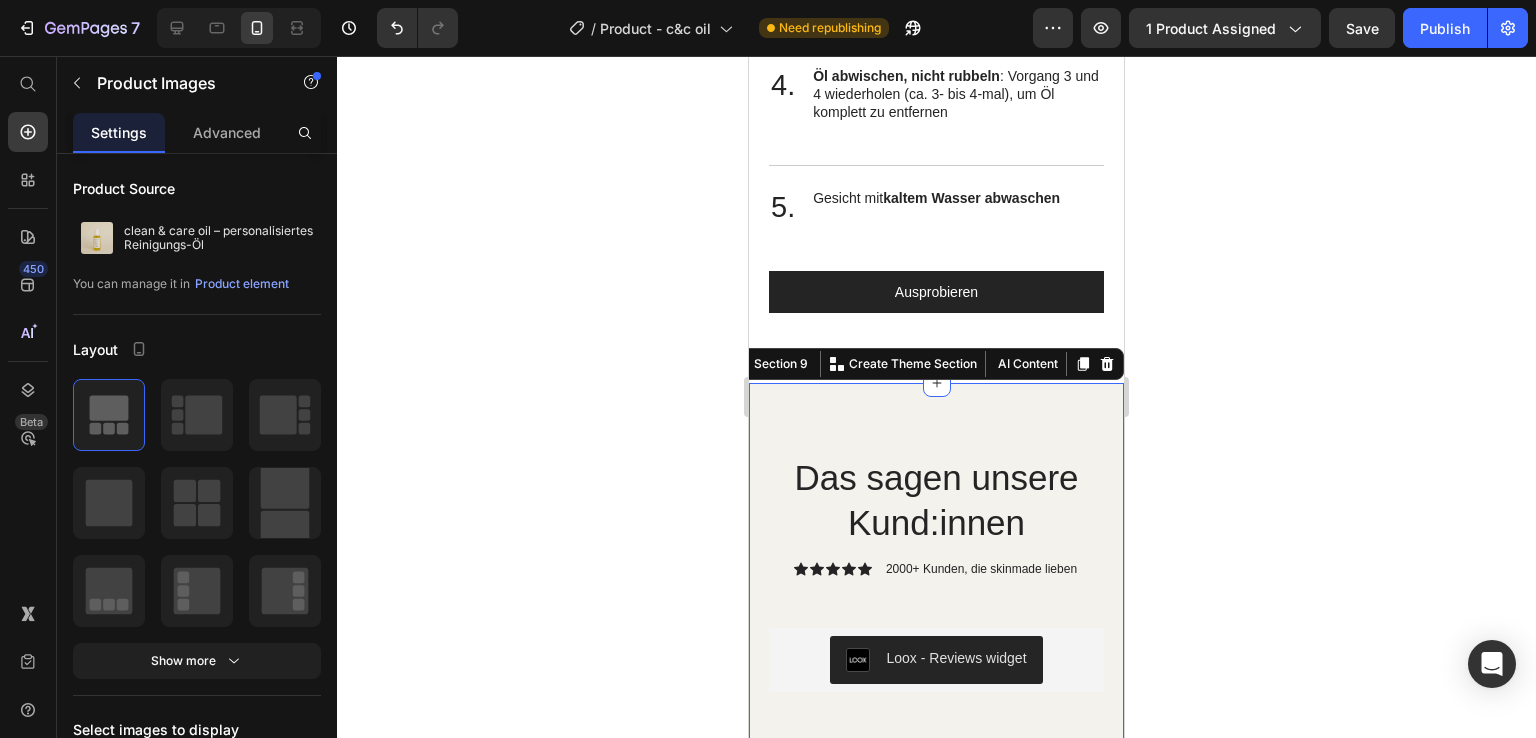 click on "Das sagen unsere Kund:innen Heading Icon Icon Icon Icon Icon Icon List 2000+ Kunden, die skinmade lieben Text Block Row Loox - Reviews widget Loox Row Section 9   You can create reusable sections Create Theme Section AI Content Write with GemAI What would you like to describe here? Tone and Voice Persuasive Product Getting products... Show more Generate" at bounding box center (936, 572) 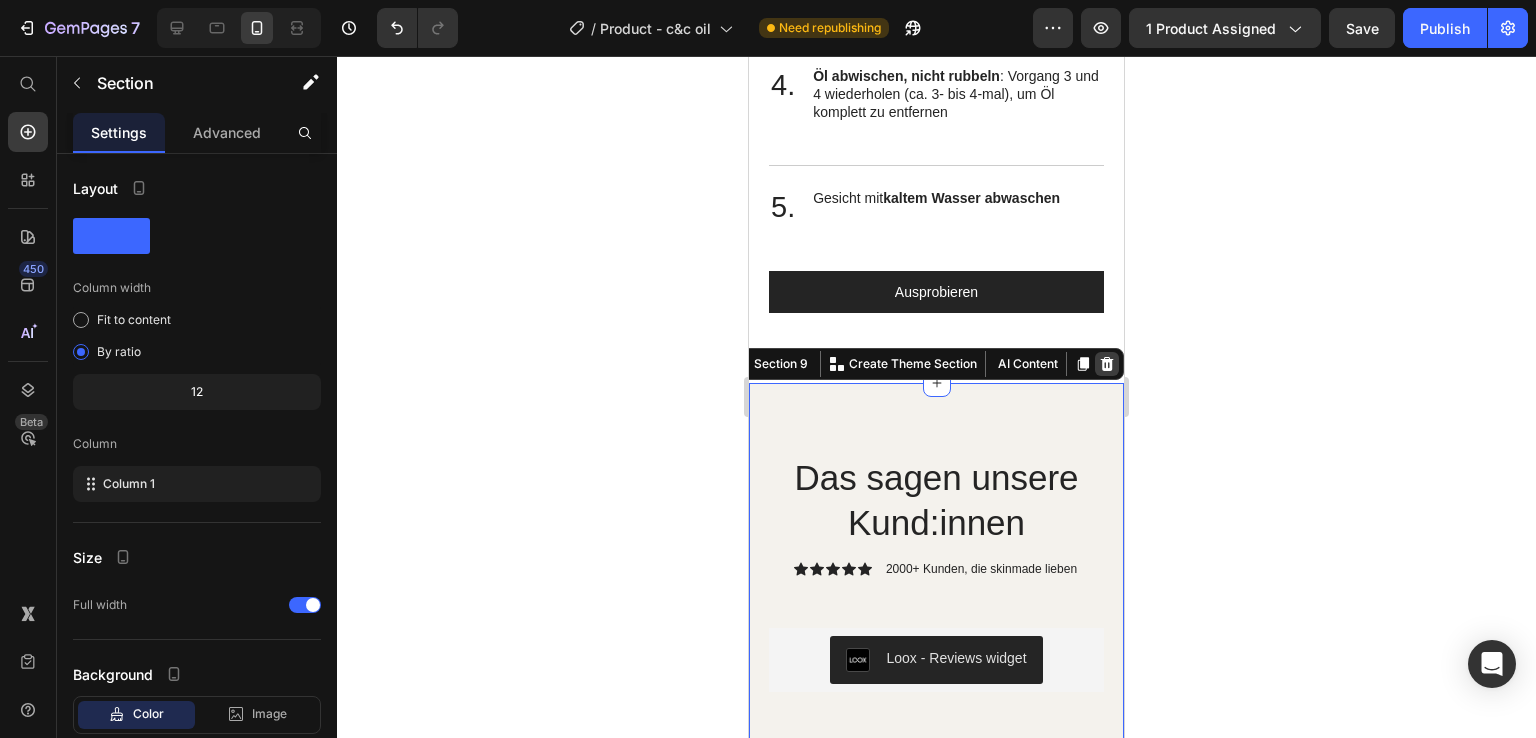 click 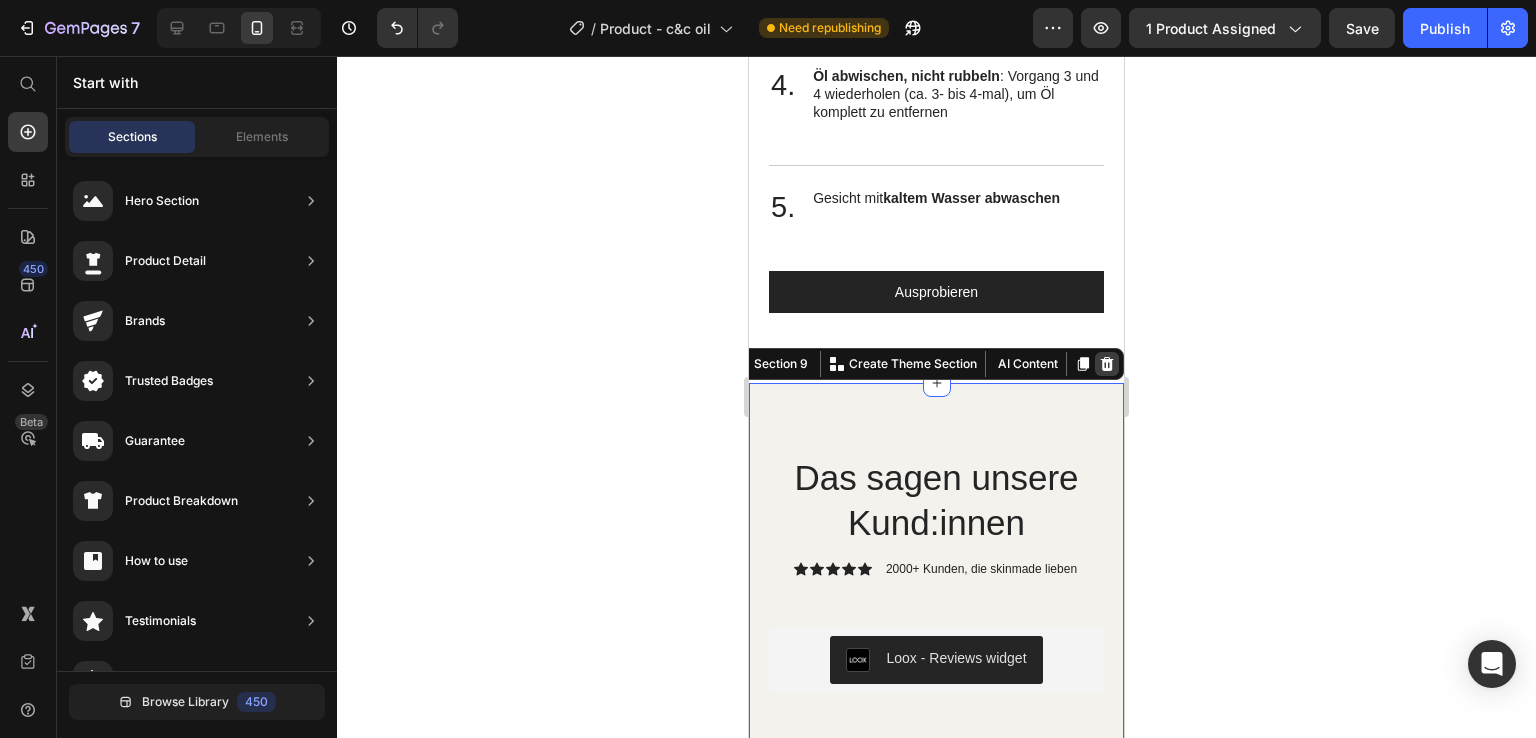 scroll, scrollTop: 11893, scrollLeft: 0, axis: vertical 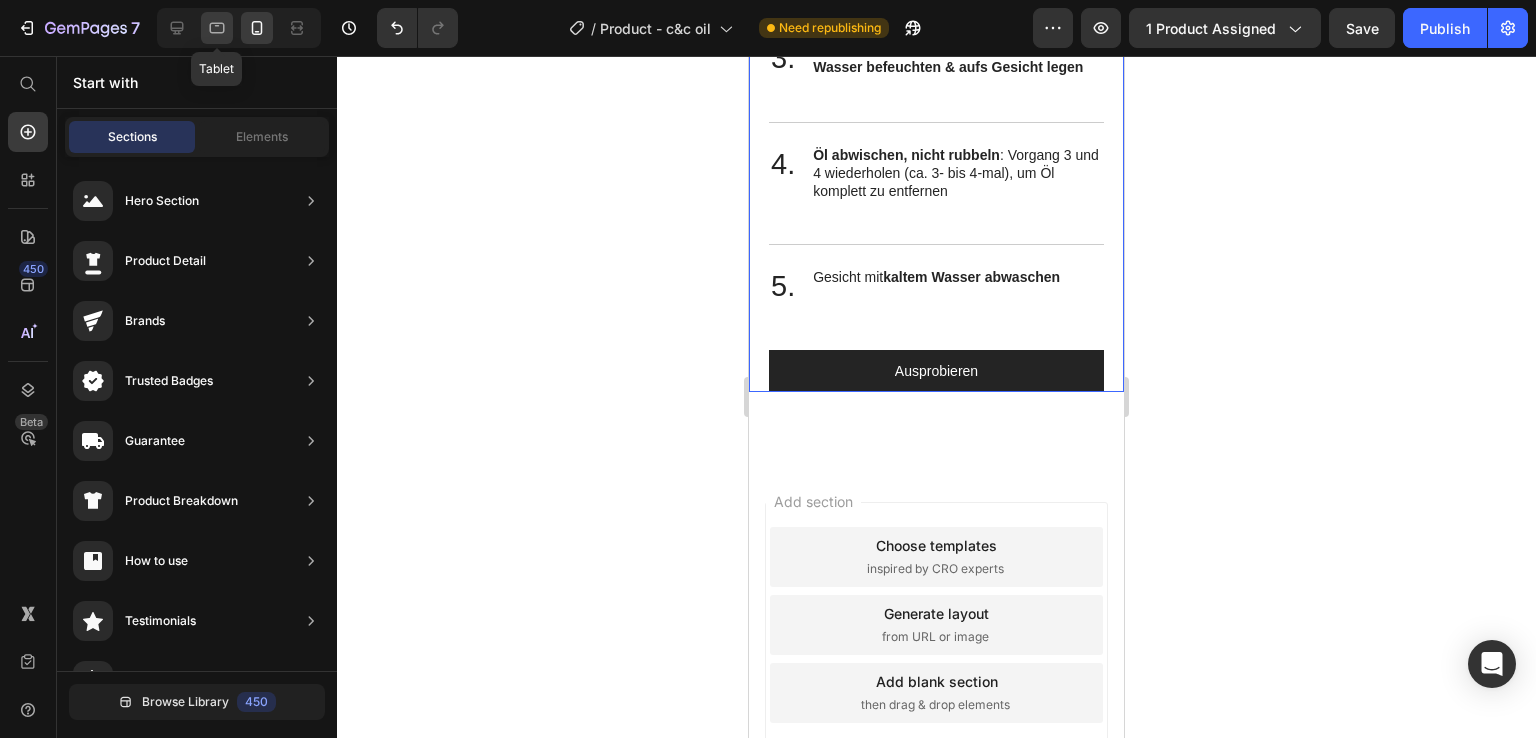 click 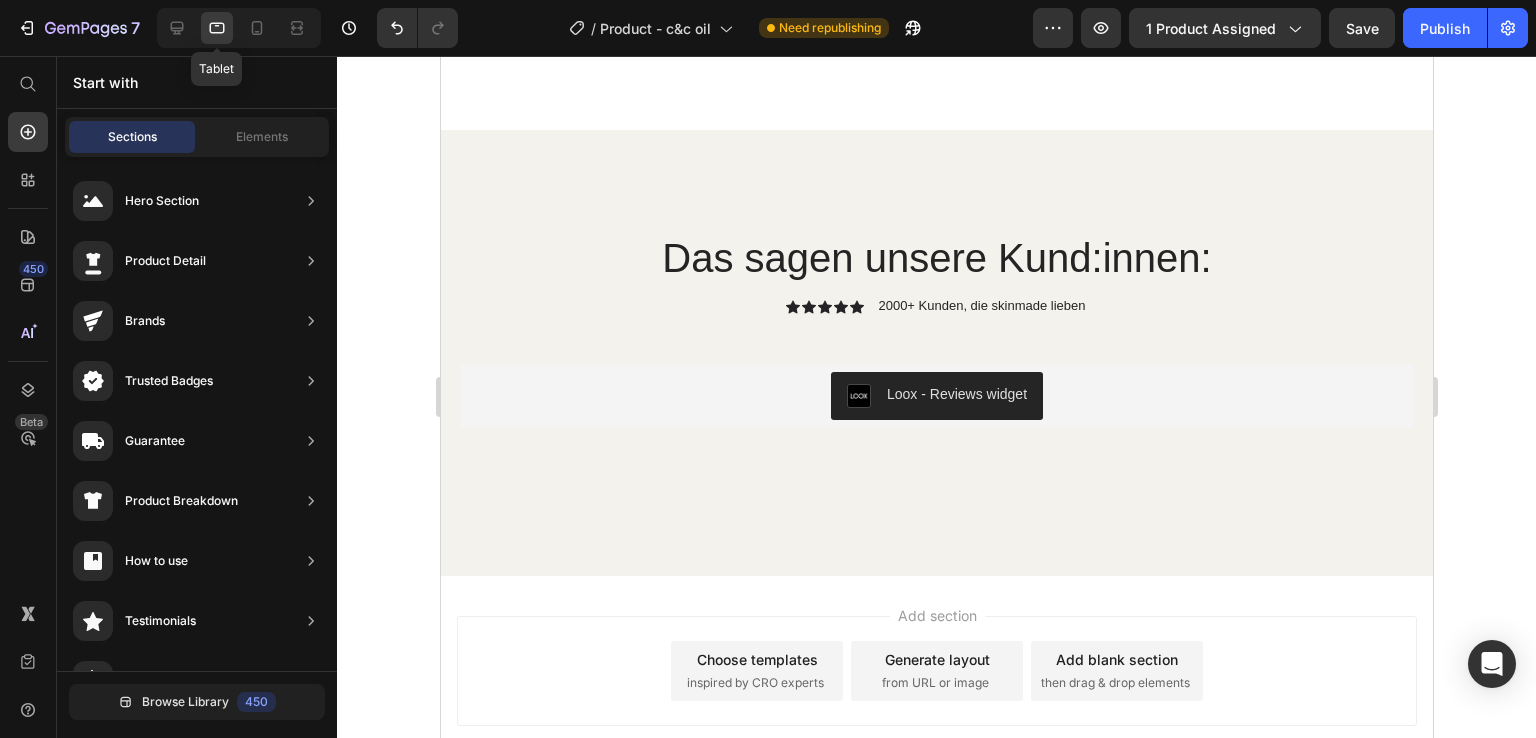 scroll, scrollTop: 12016, scrollLeft: 0, axis: vertical 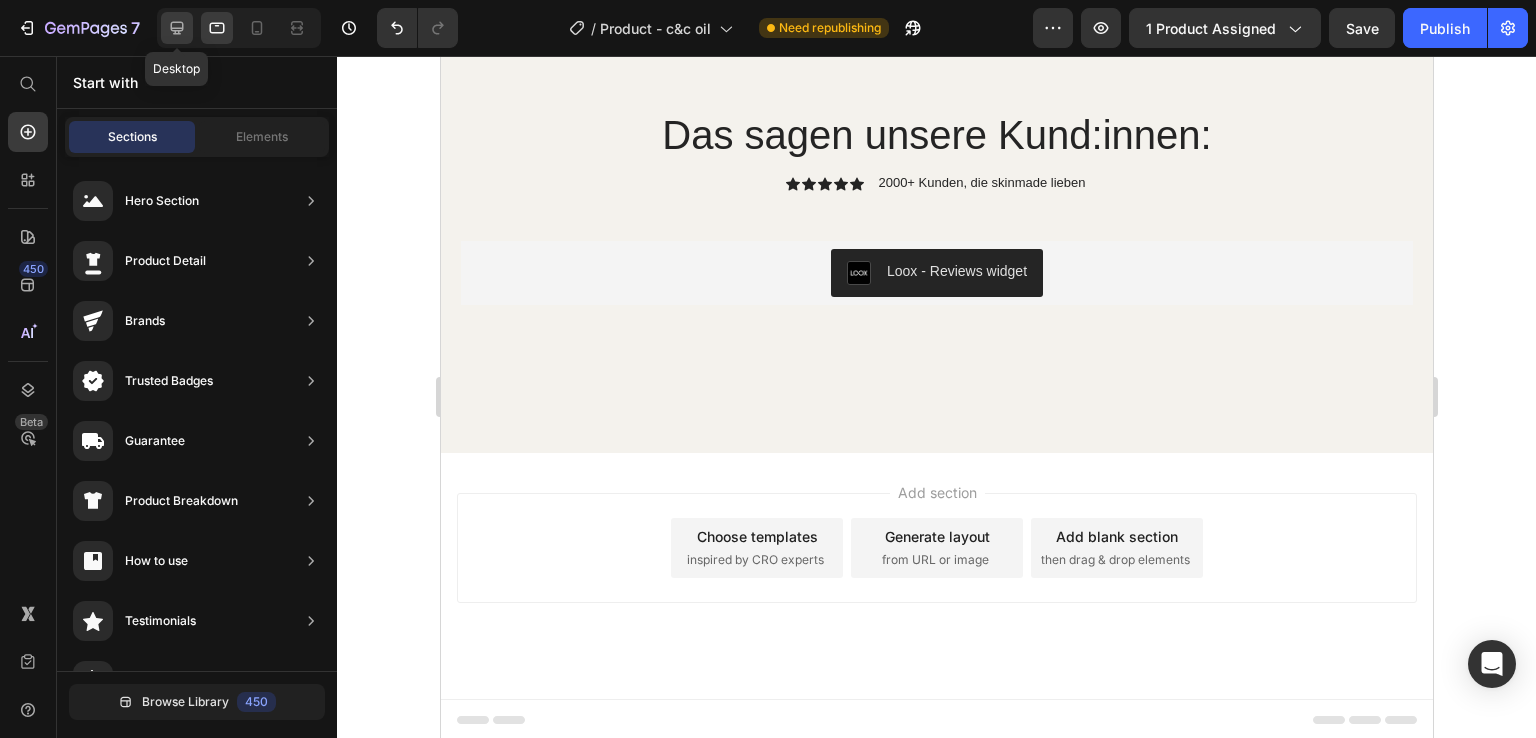 click 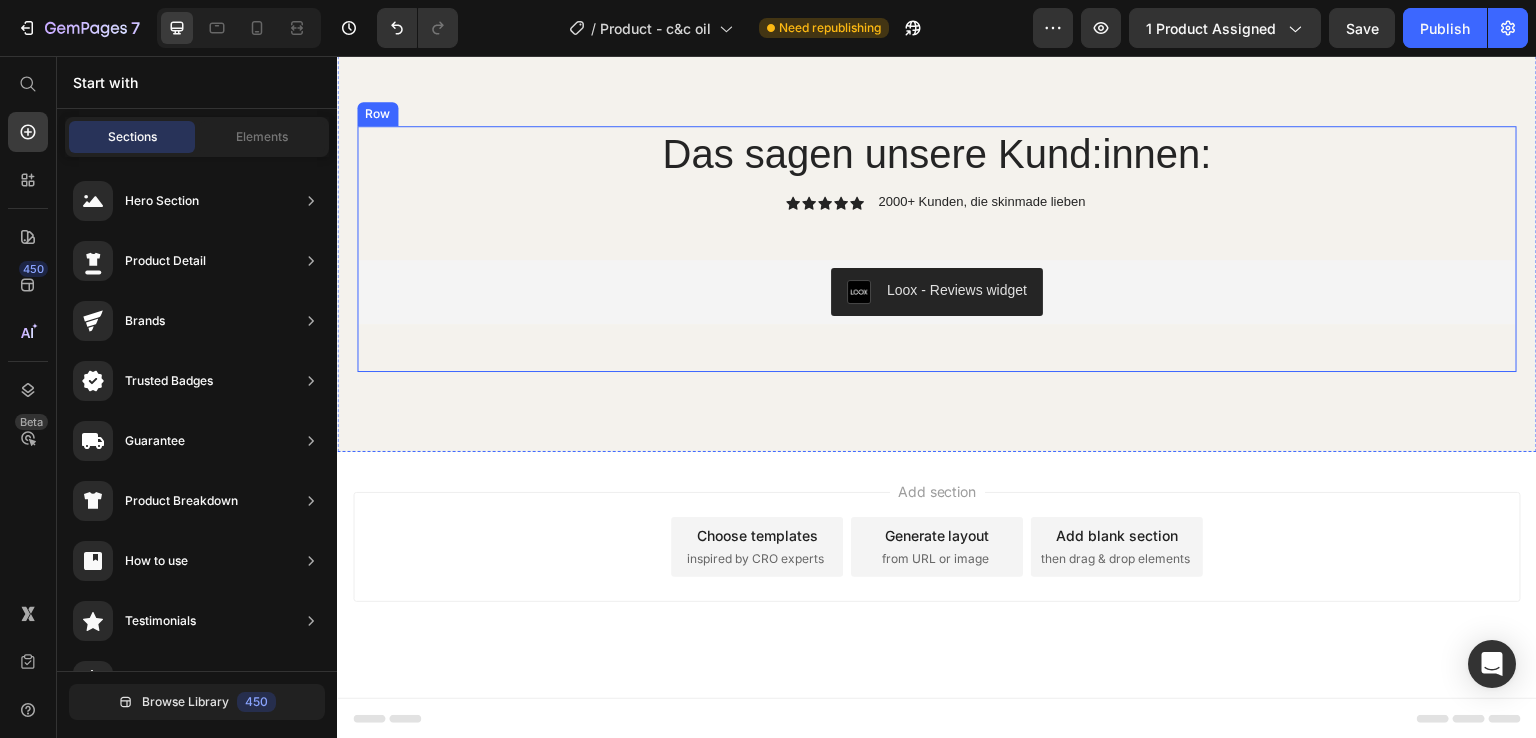 scroll, scrollTop: 11896, scrollLeft: 0, axis: vertical 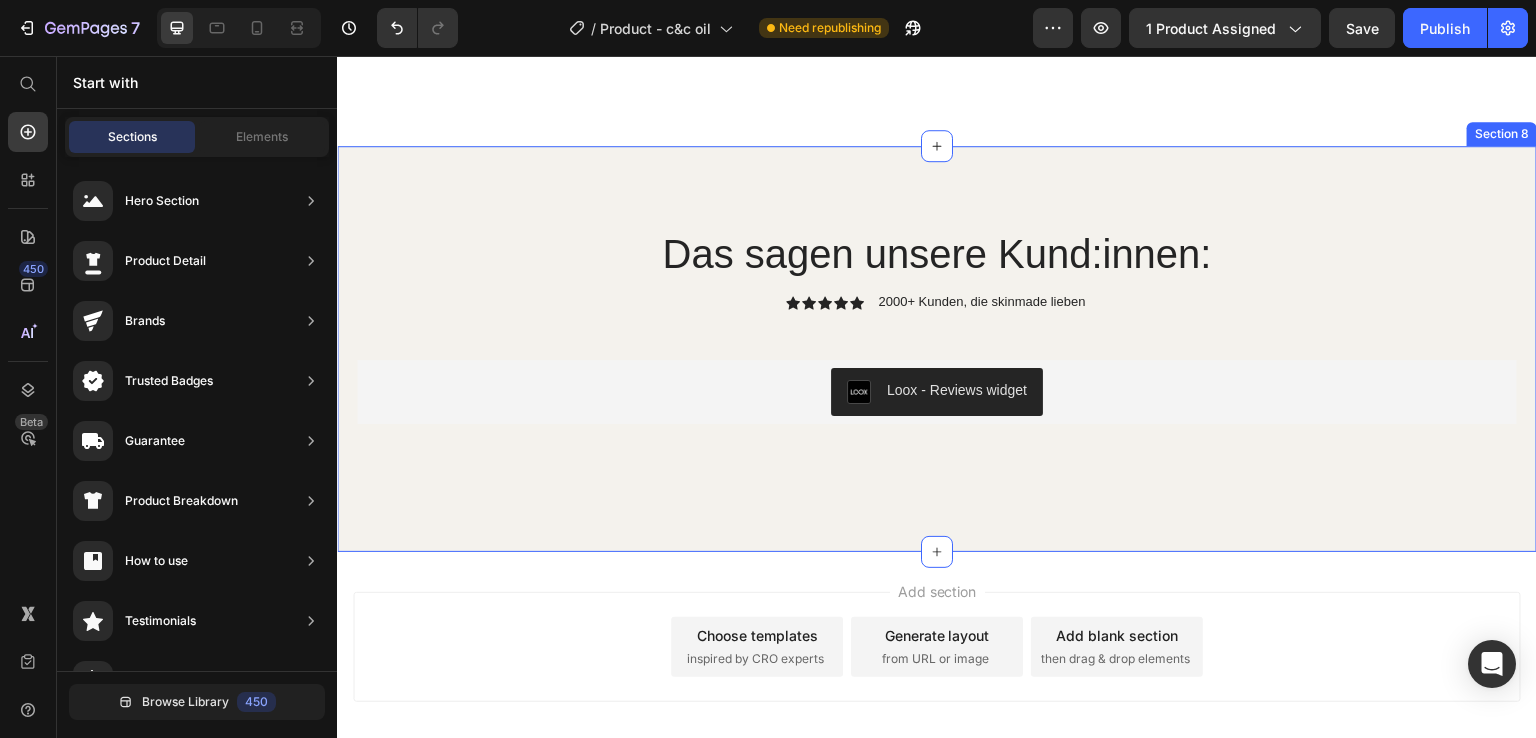click on "Das sagen unsere Kund:innen: Heading Icon Icon Icon Icon Icon Icon List 2000+ Kunden, die skinmade lieben Text Block Row Loox - Reviews widget Loox Row Section 8" at bounding box center [937, 349] 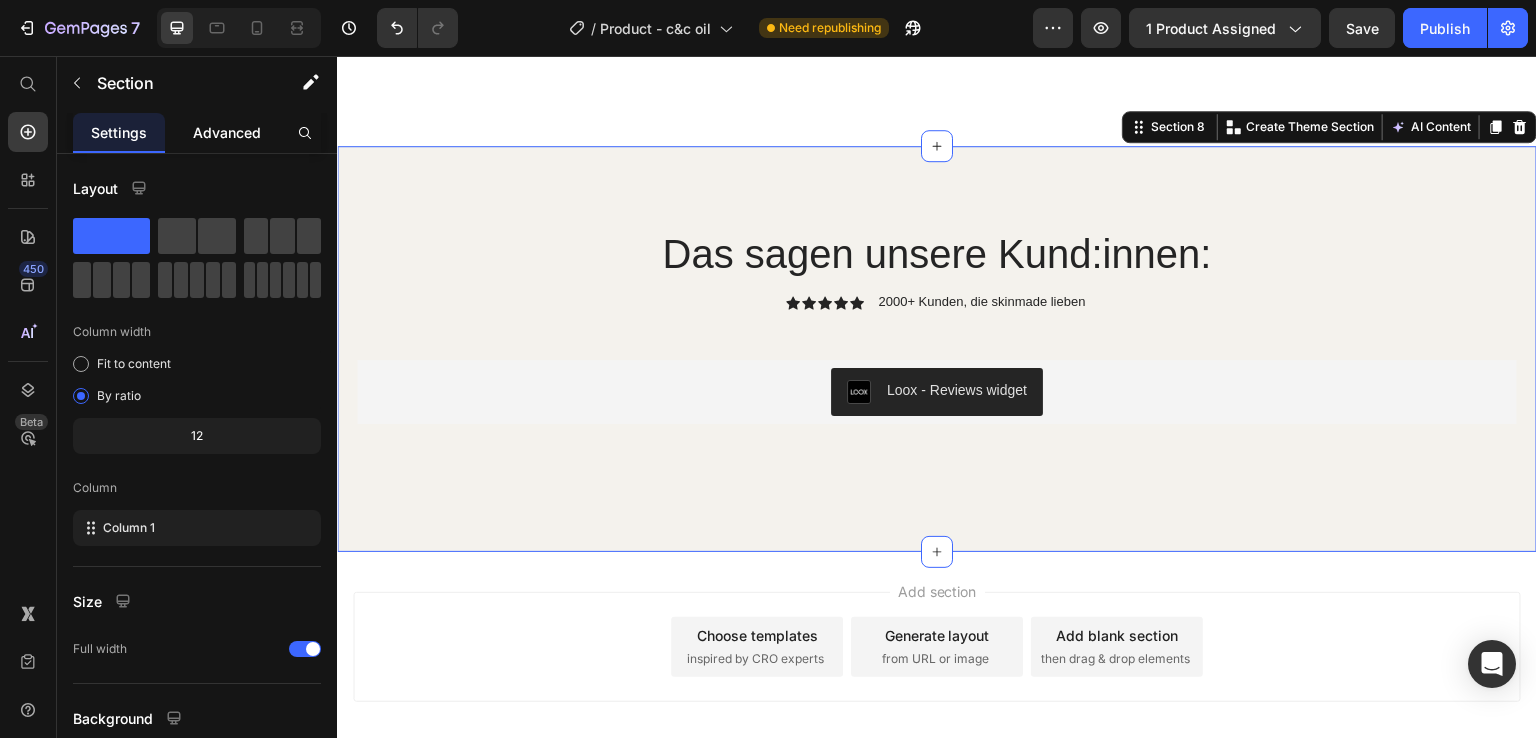 click on "Advanced" at bounding box center (227, 132) 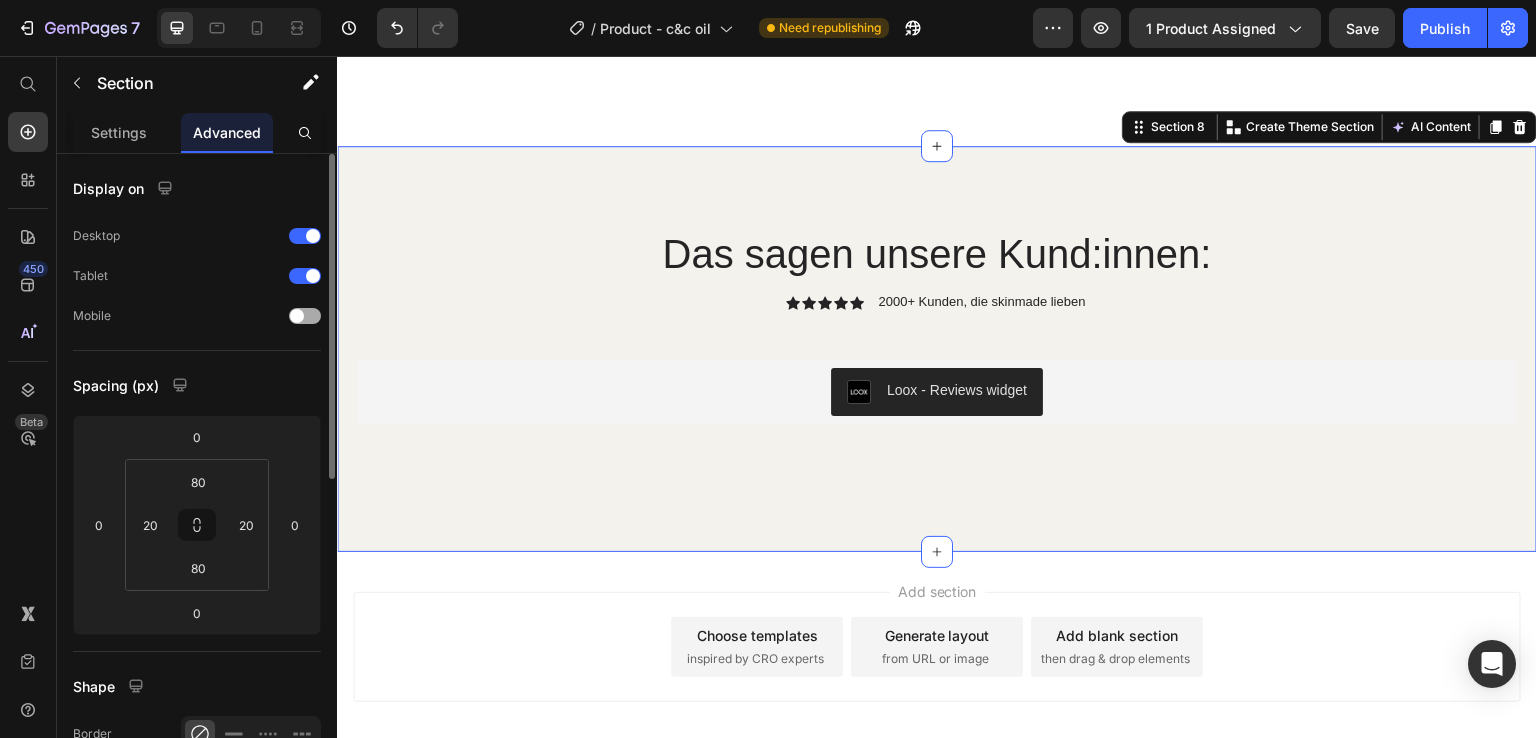 click at bounding box center [297, 316] 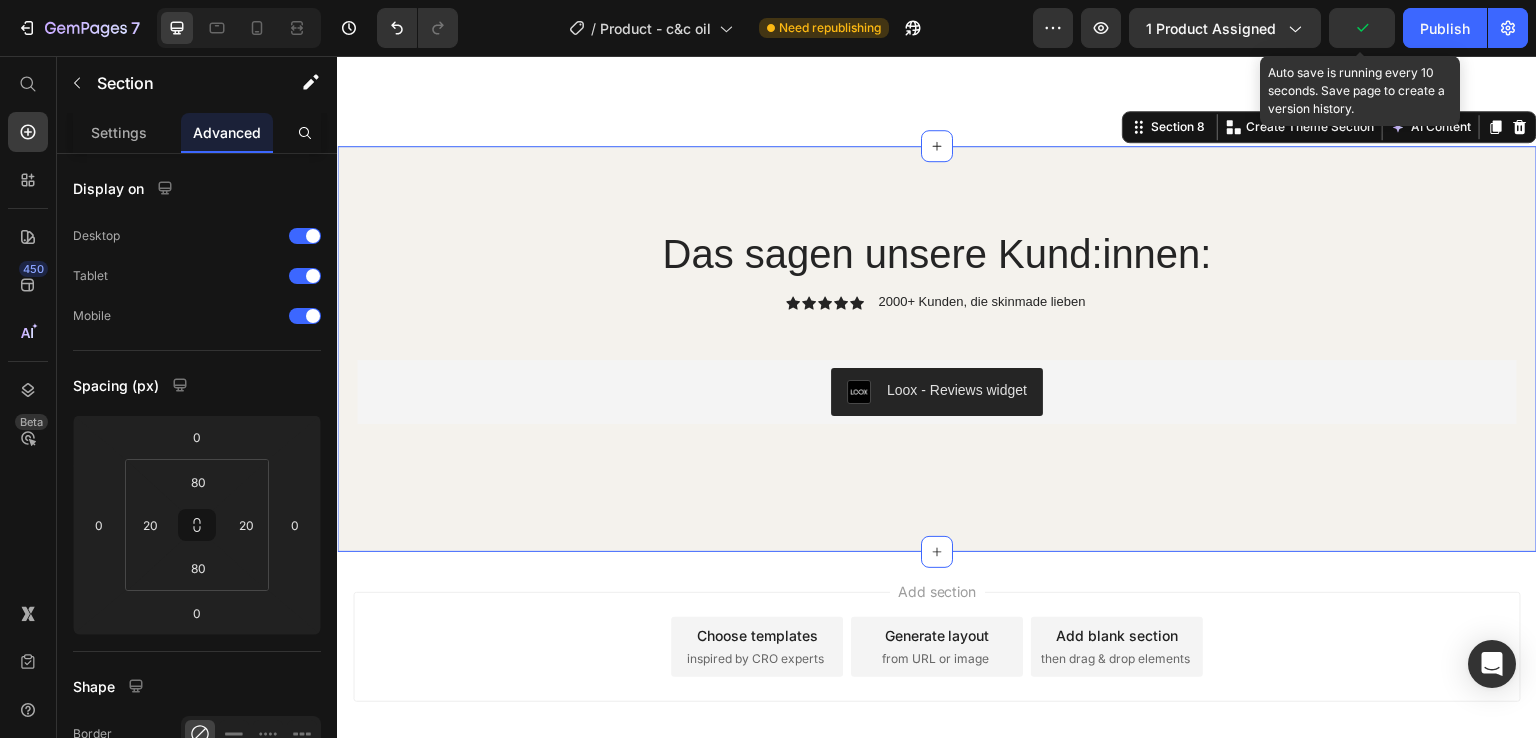 click 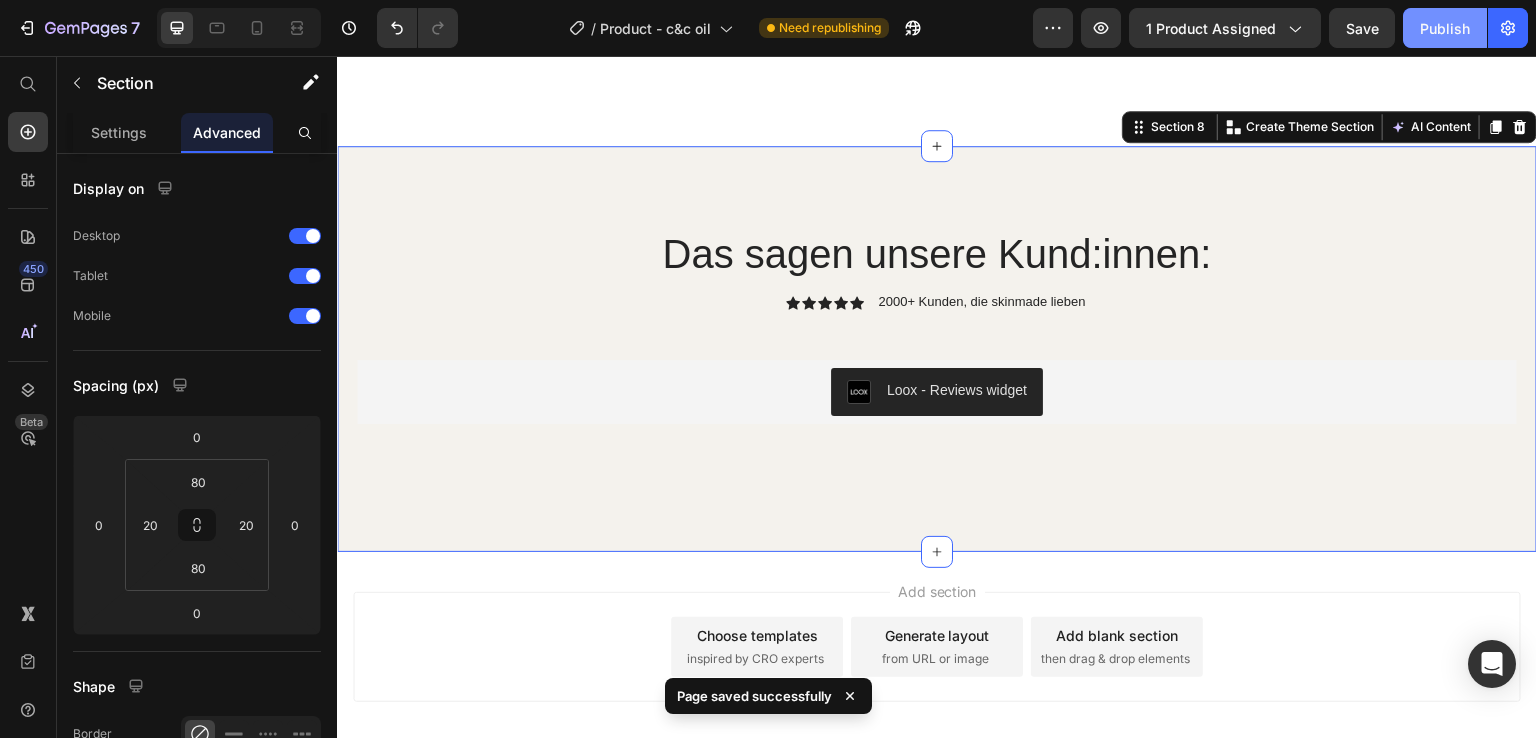 click on "Publish" at bounding box center (1445, 28) 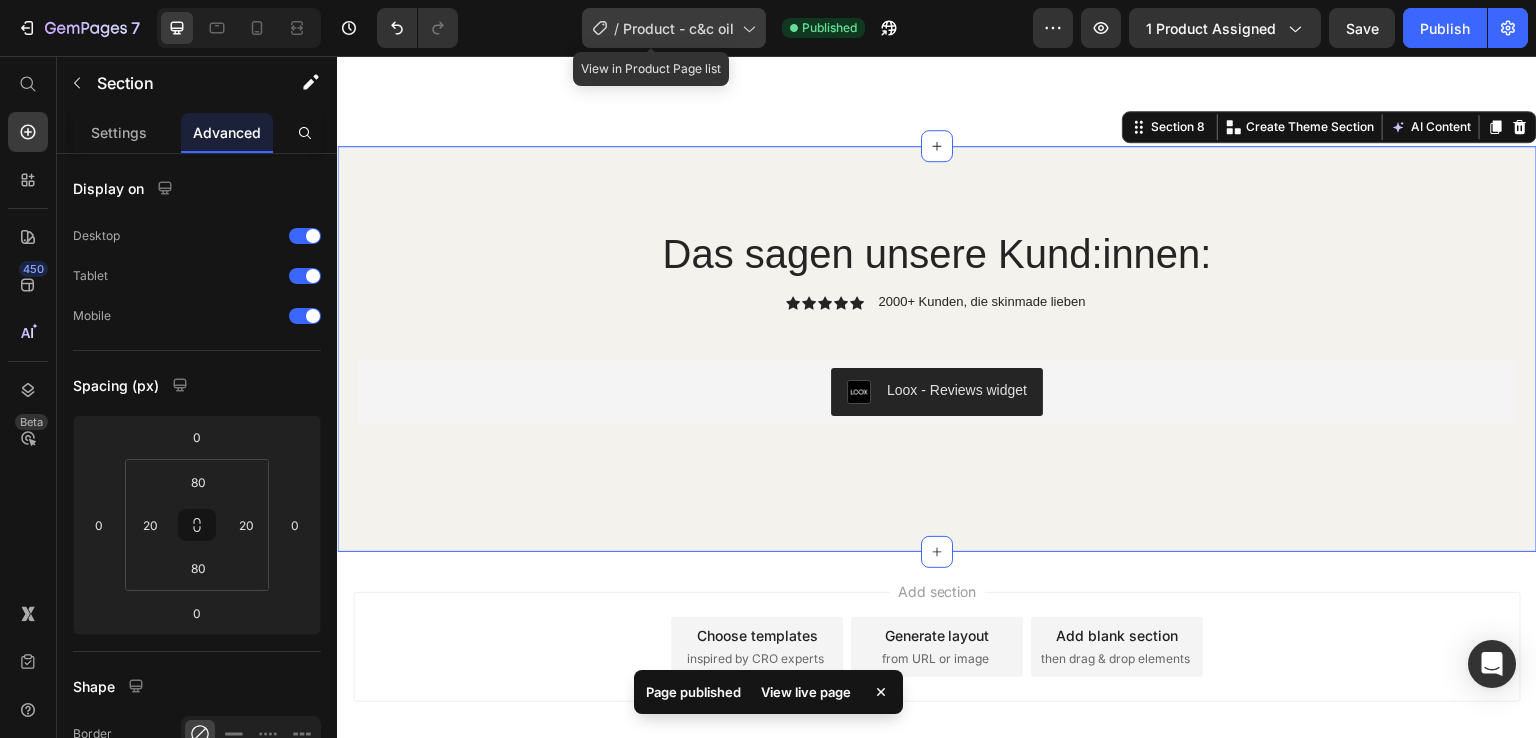click on "Product - c&c oil" at bounding box center [678, 28] 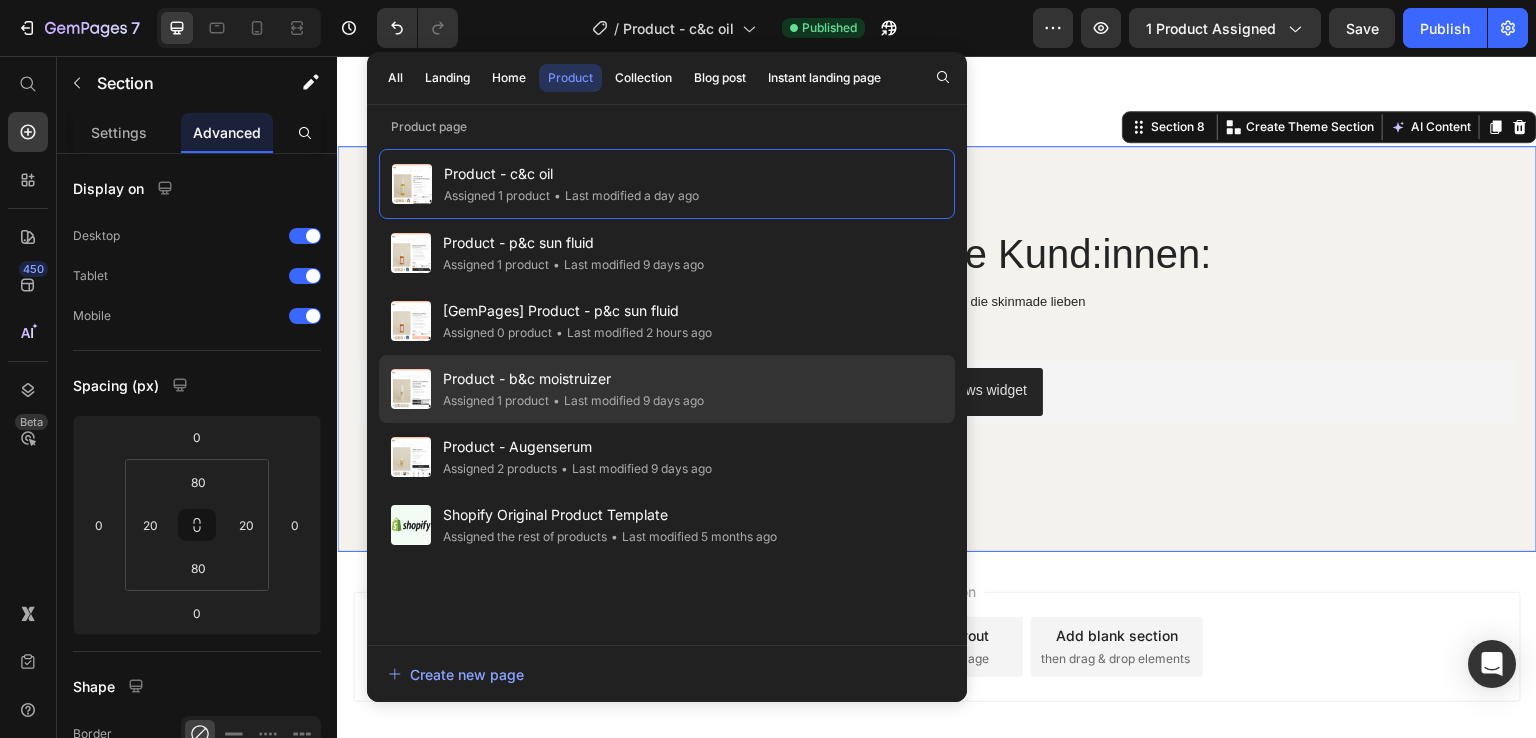 click on "Product - b&c moistruizer" at bounding box center (573, 379) 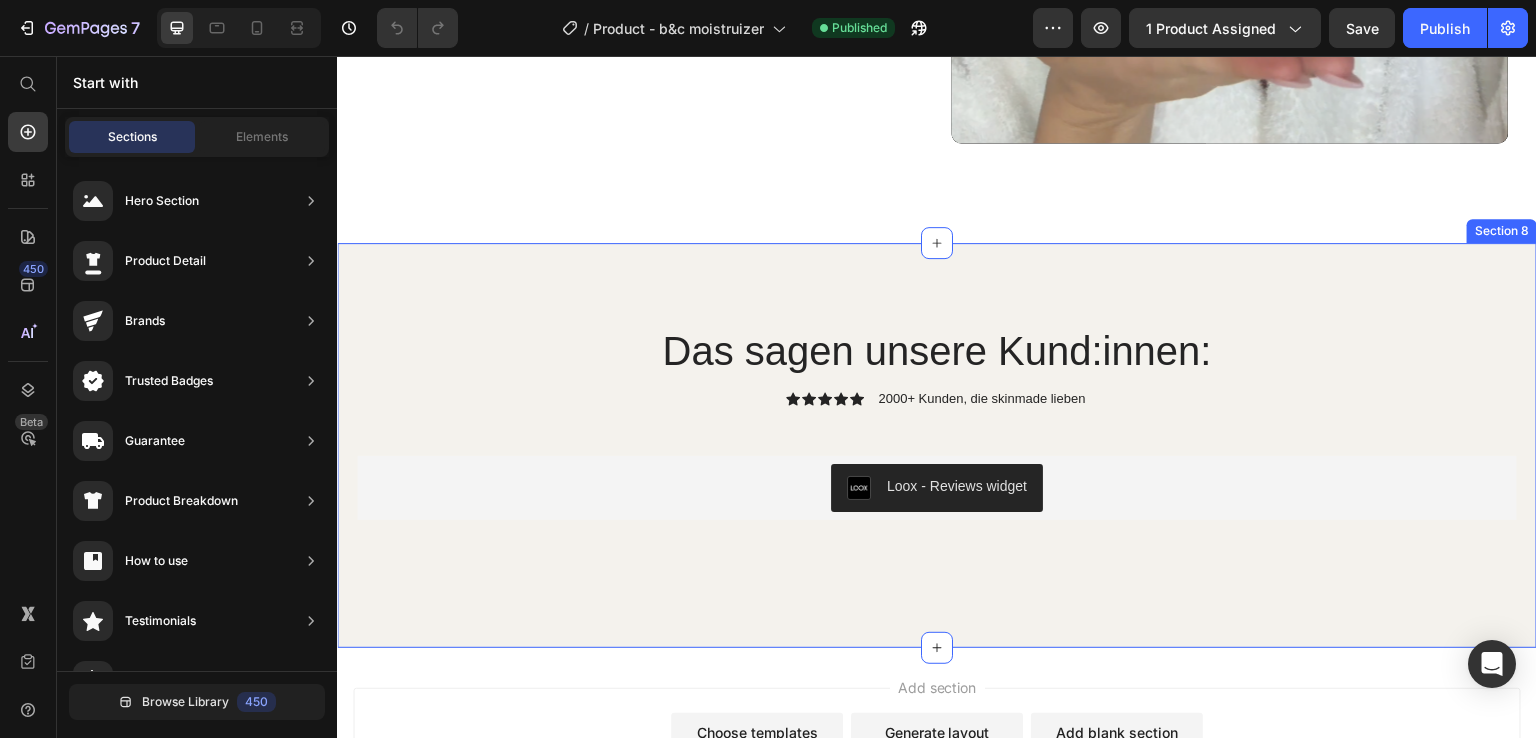 scroll, scrollTop: 7840, scrollLeft: 0, axis: vertical 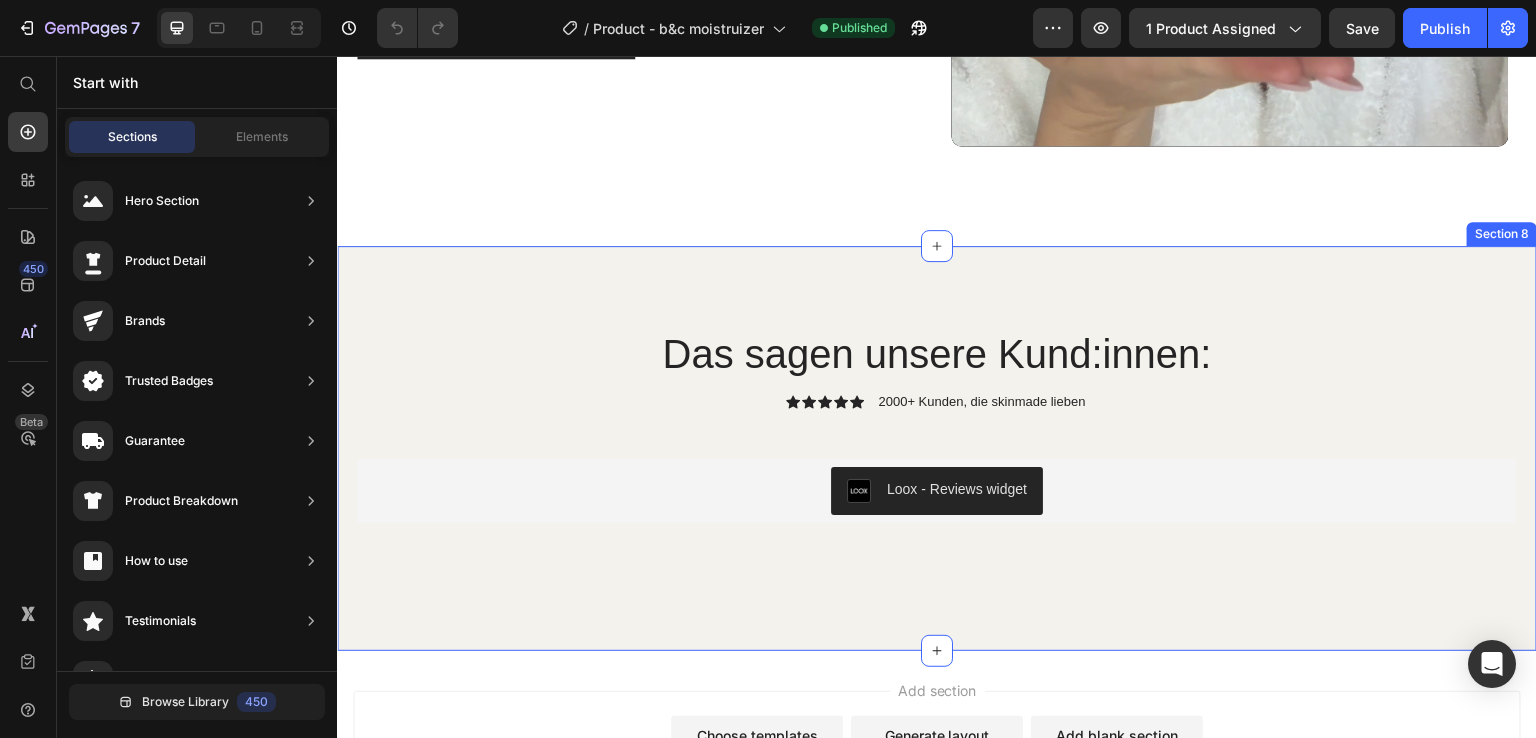 click on "Das sagen unsere Kund:innen: Heading Icon Icon Icon Icon Icon Icon List 2000+ Kunden, die skinmade lieben Text Block Row Loox - Reviews widget Loox Row Section 8" at bounding box center (937, 449) 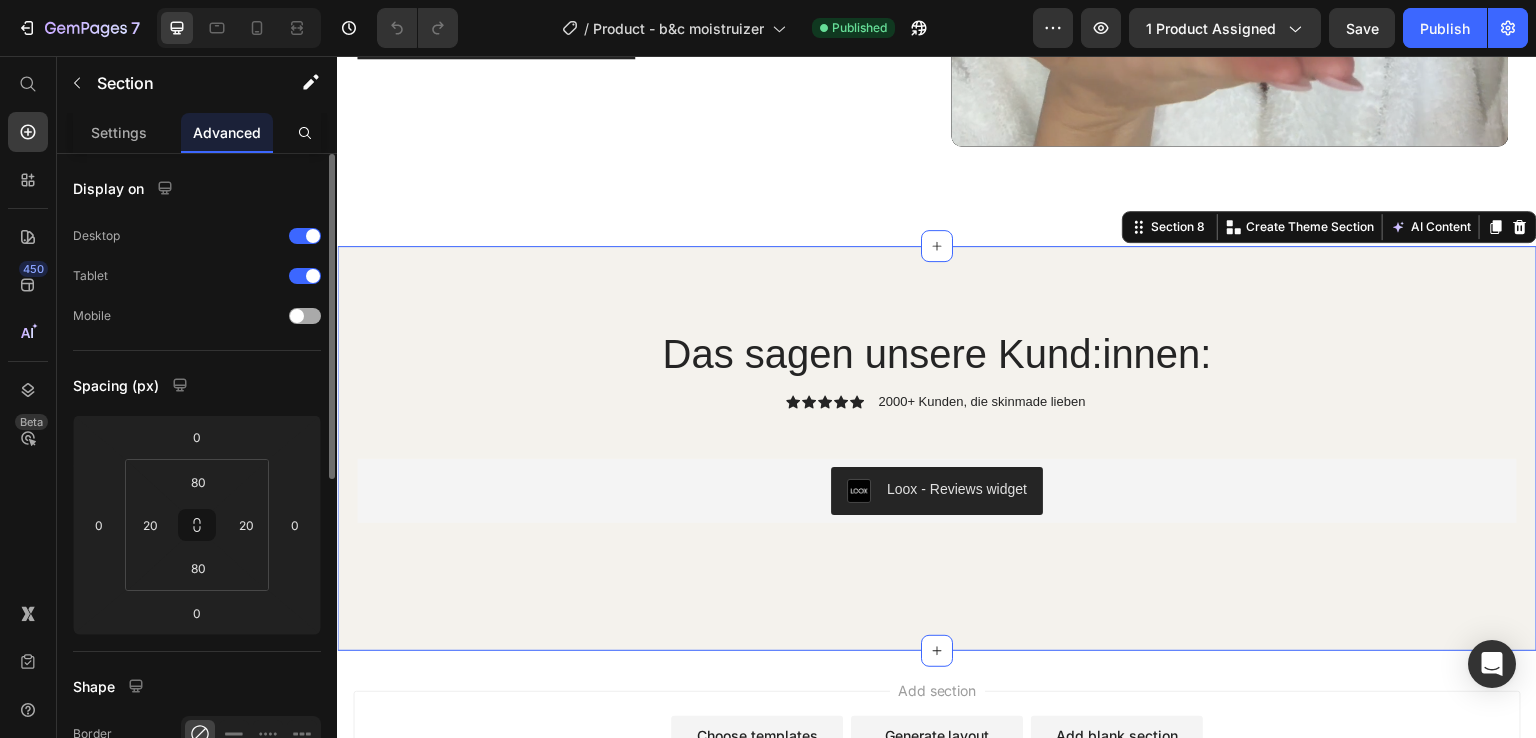 click at bounding box center [297, 316] 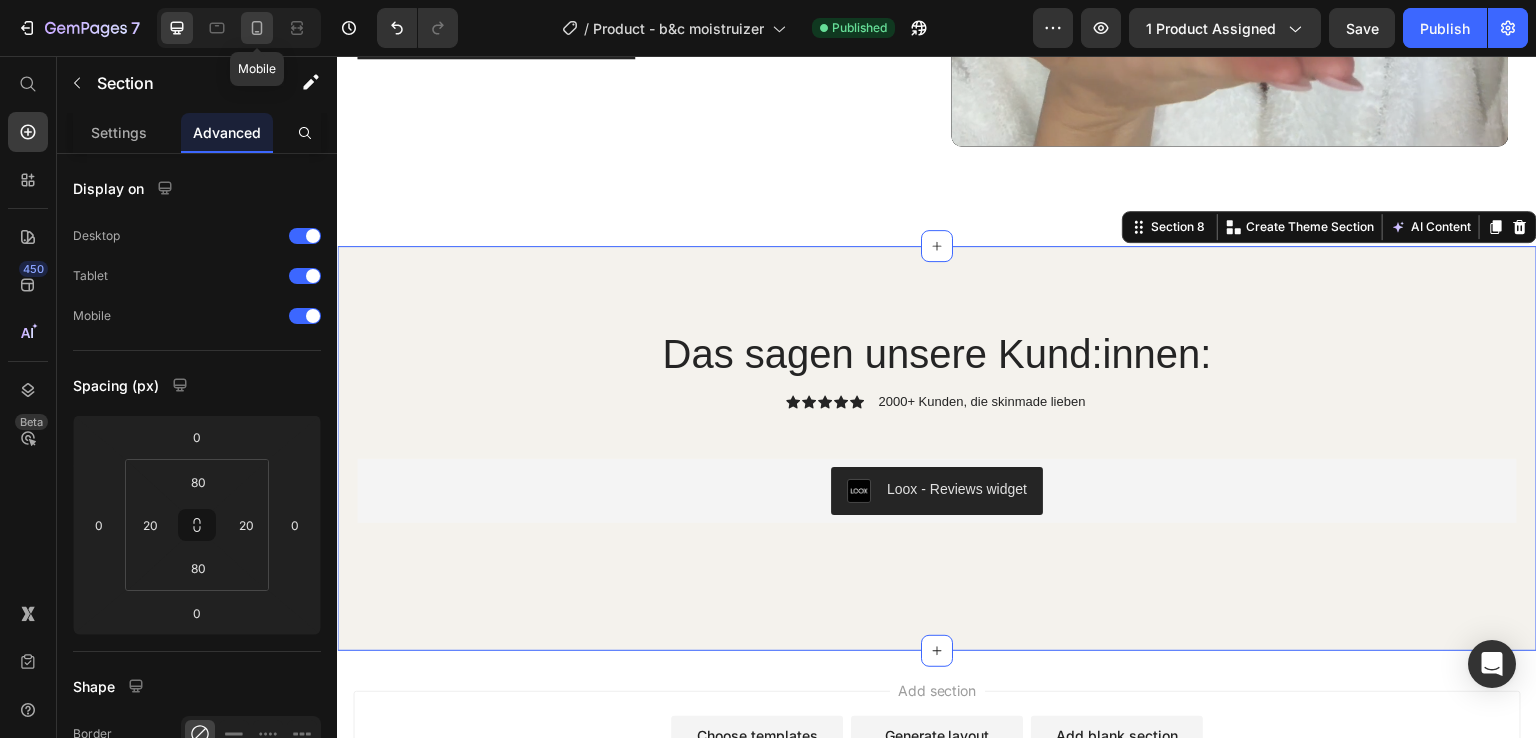 click 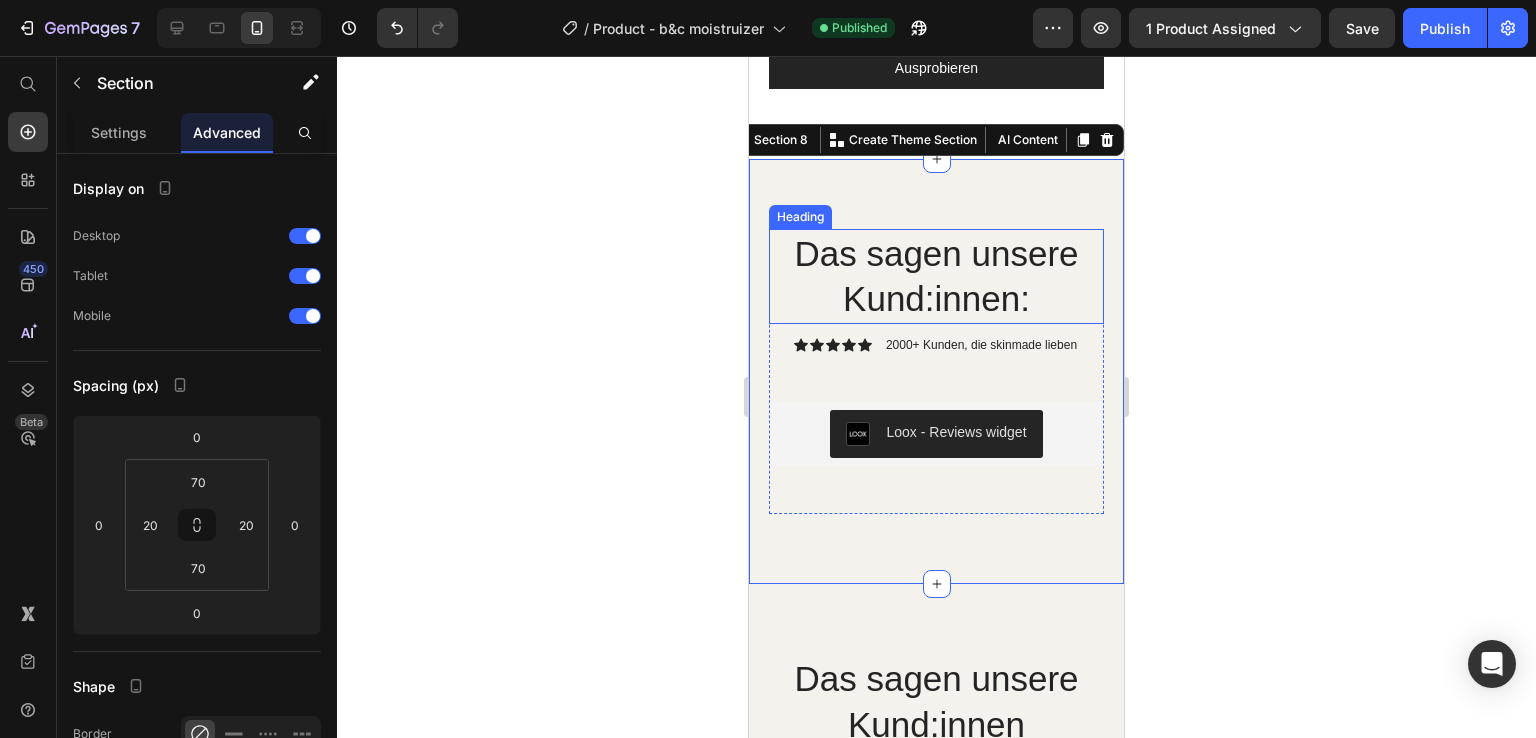 scroll, scrollTop: 8312, scrollLeft: 0, axis: vertical 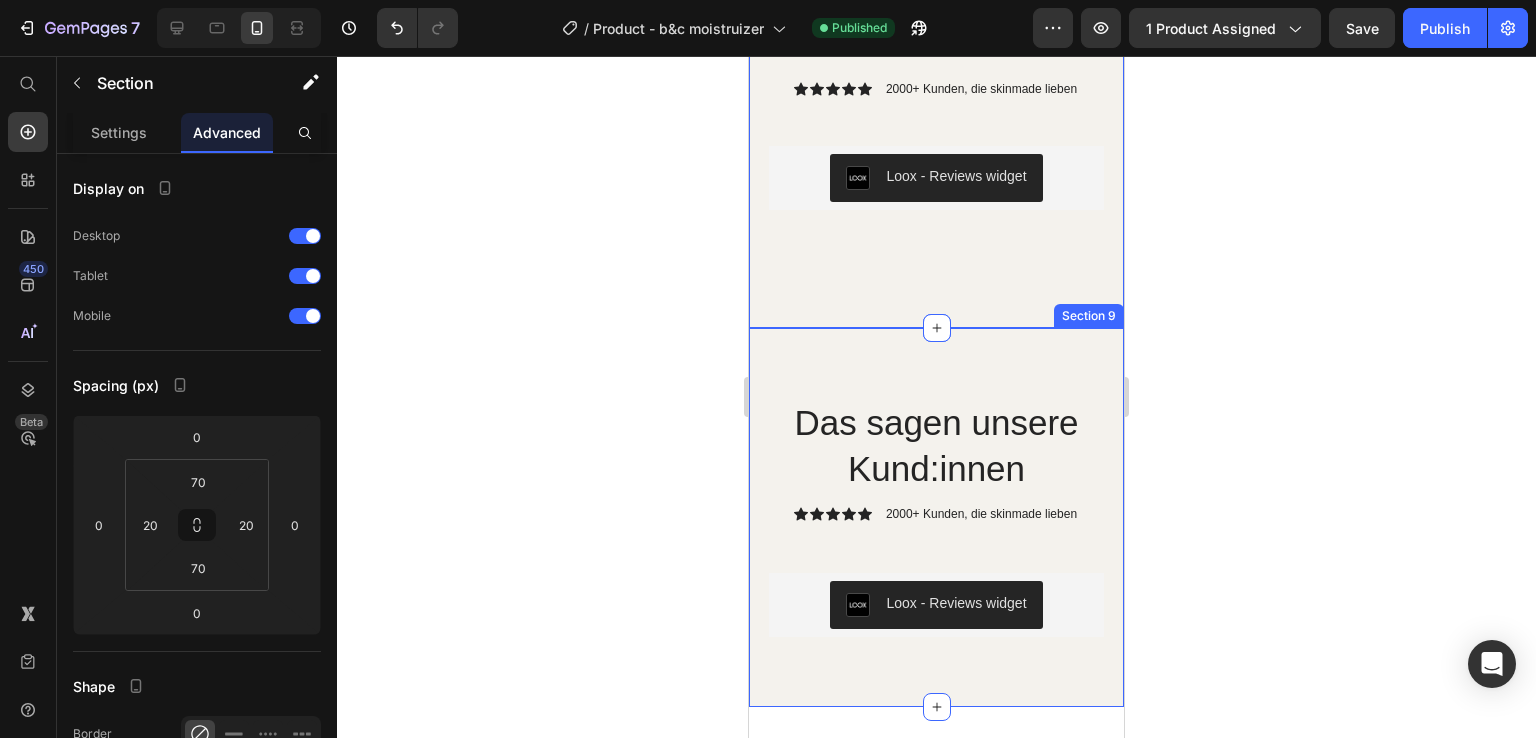 click on "Das sagen unsere Kund:innen Heading Icon Icon Icon Icon Icon Icon List 2000+ Kunden, die skinmade lieben Text Block Row Loox - Reviews widget Loox Row Section 9" at bounding box center [936, 517] 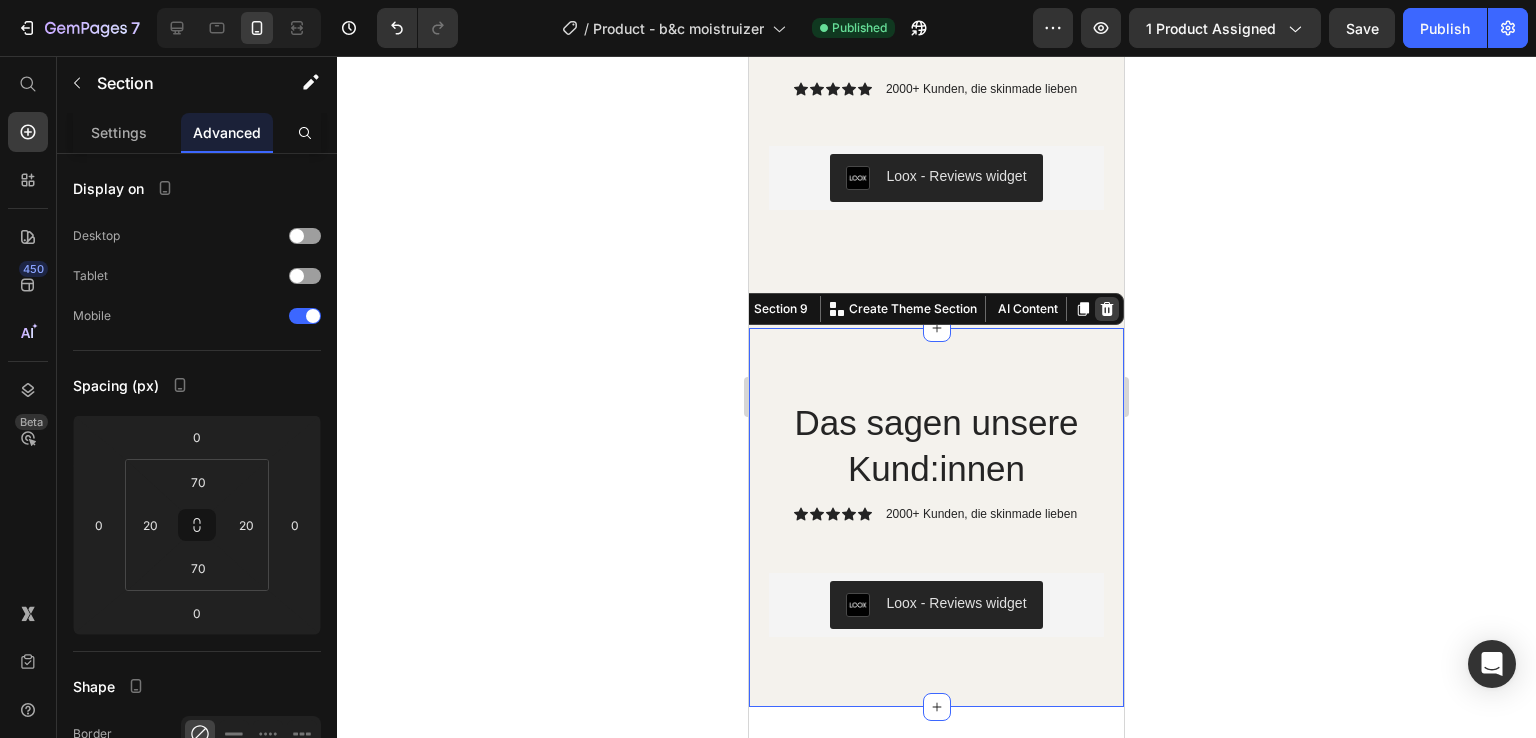 click 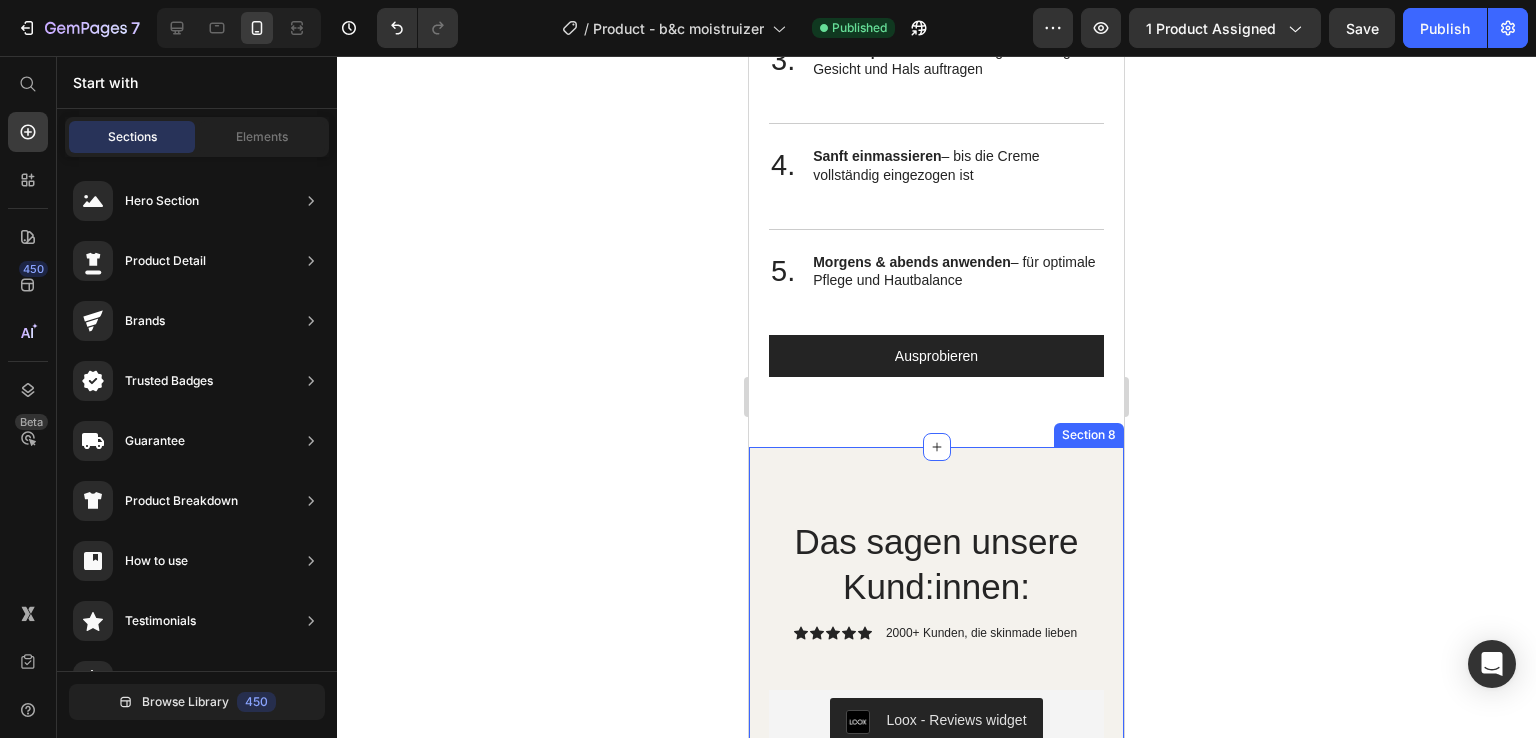 scroll, scrollTop: 8481, scrollLeft: 0, axis: vertical 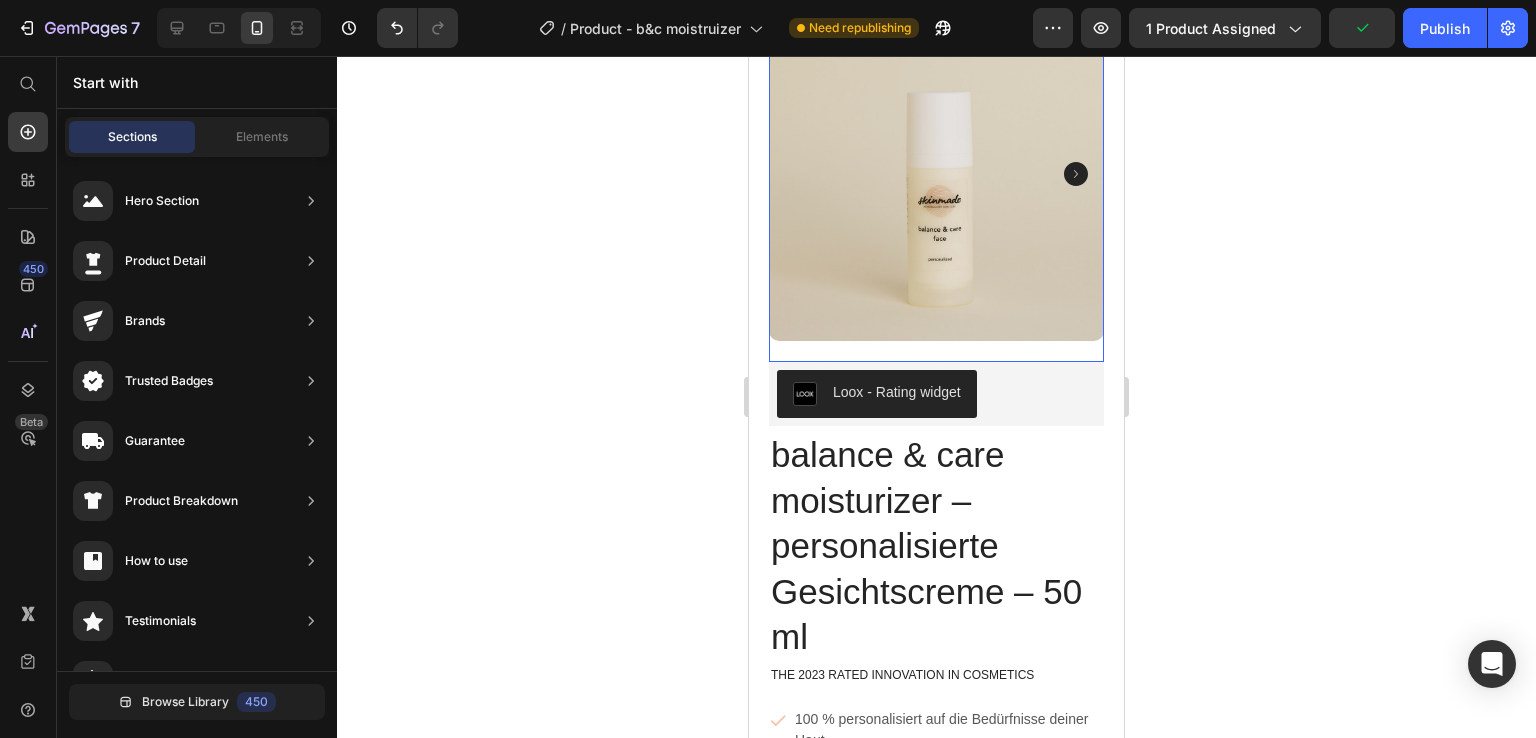 click at bounding box center [936, 173] 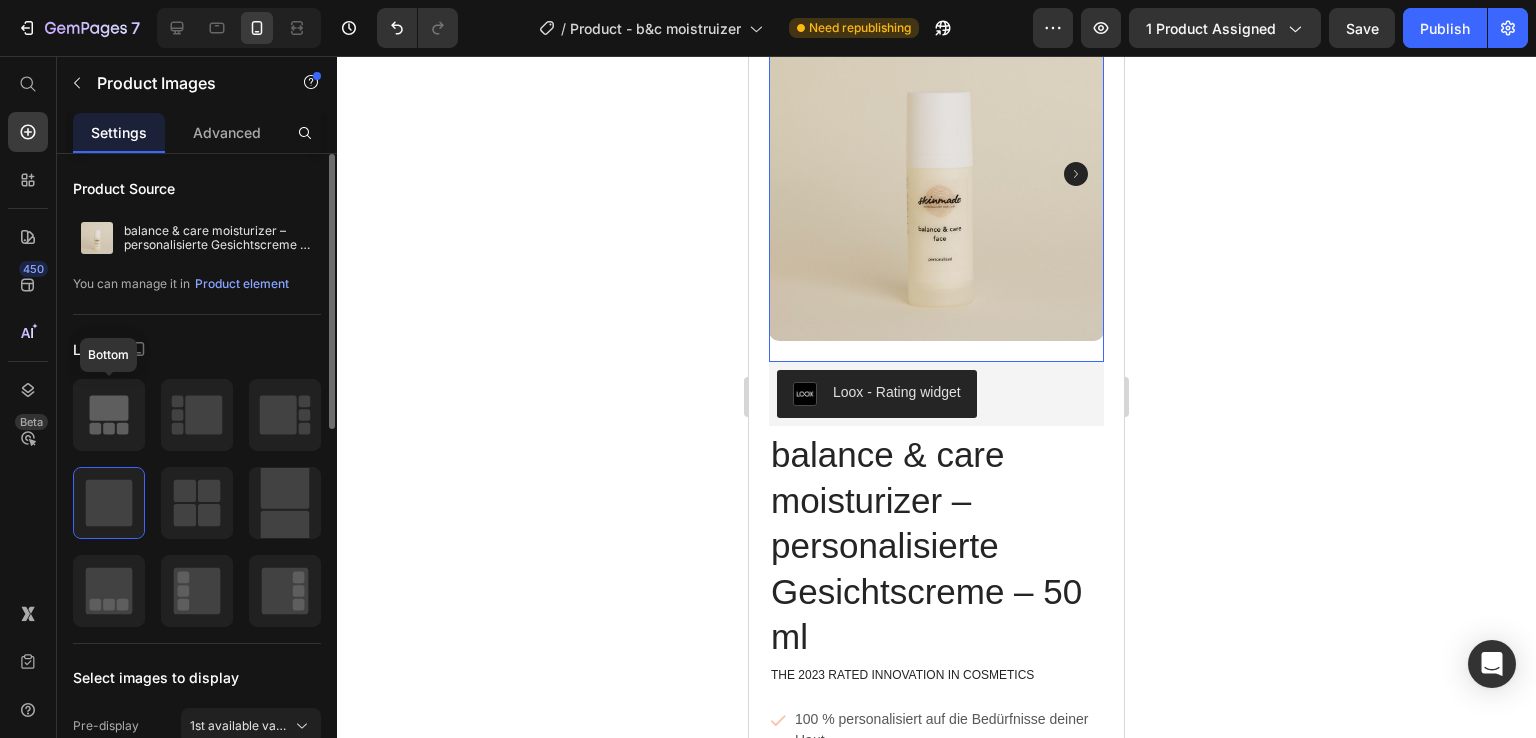 click 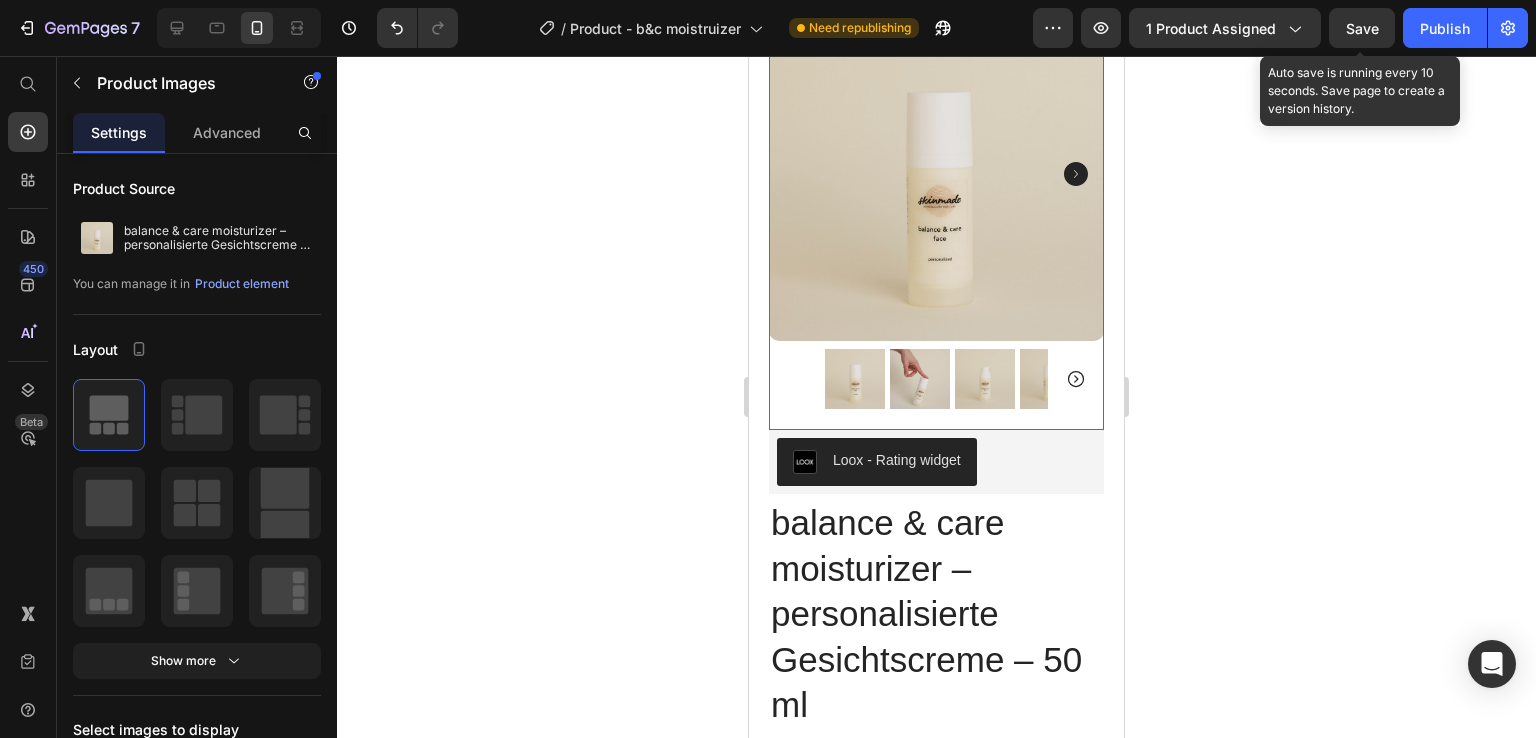 click on "Save" at bounding box center [1362, 28] 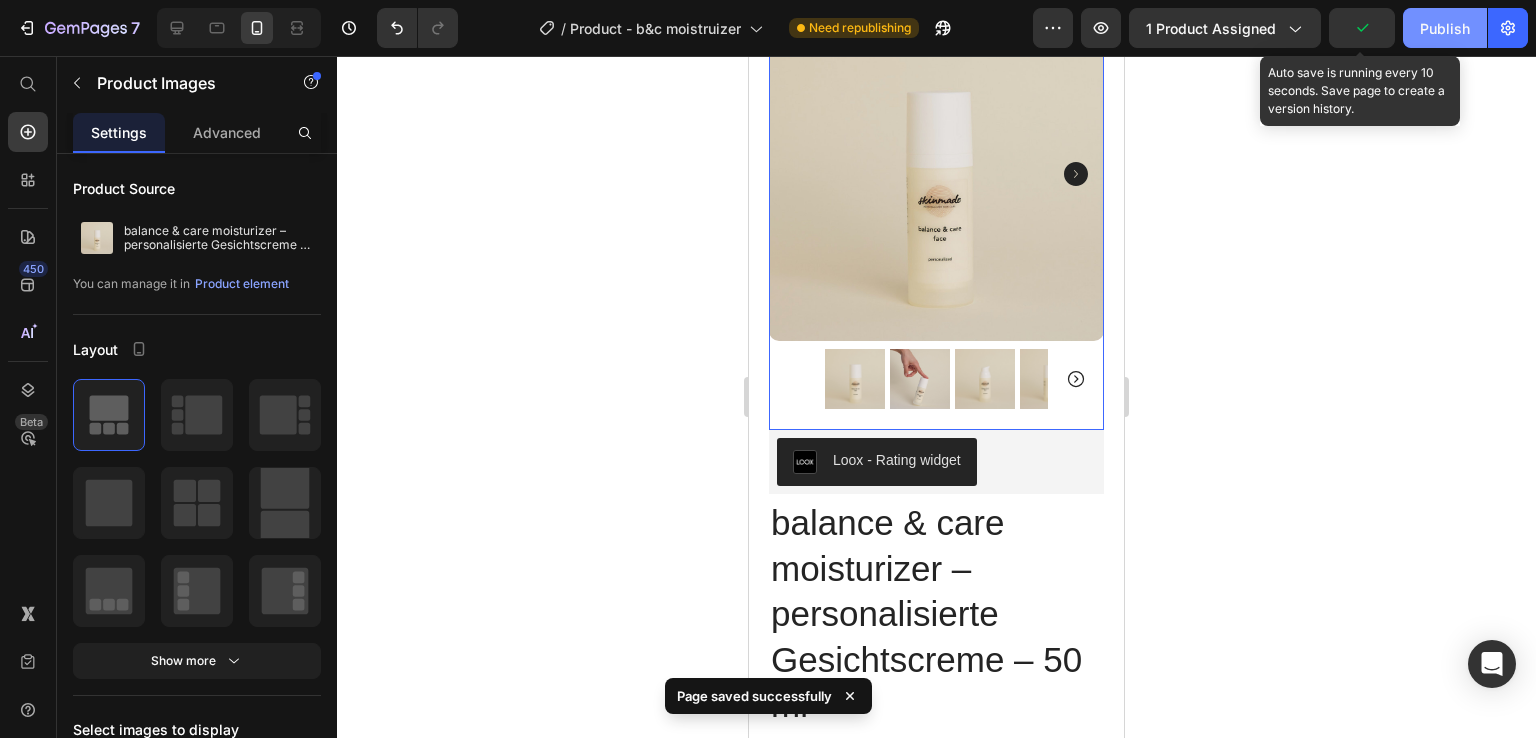 click on "Publish" at bounding box center [1445, 28] 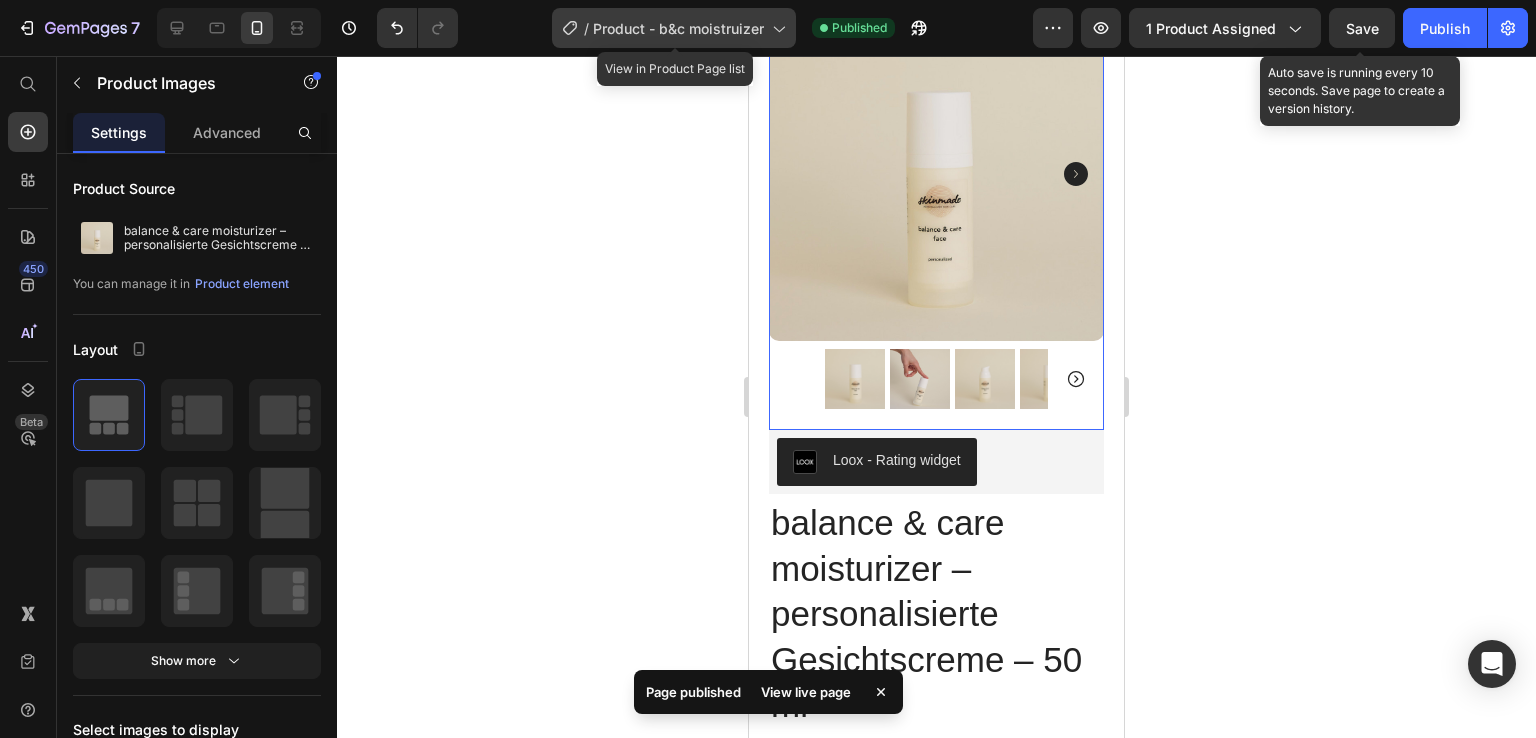 click 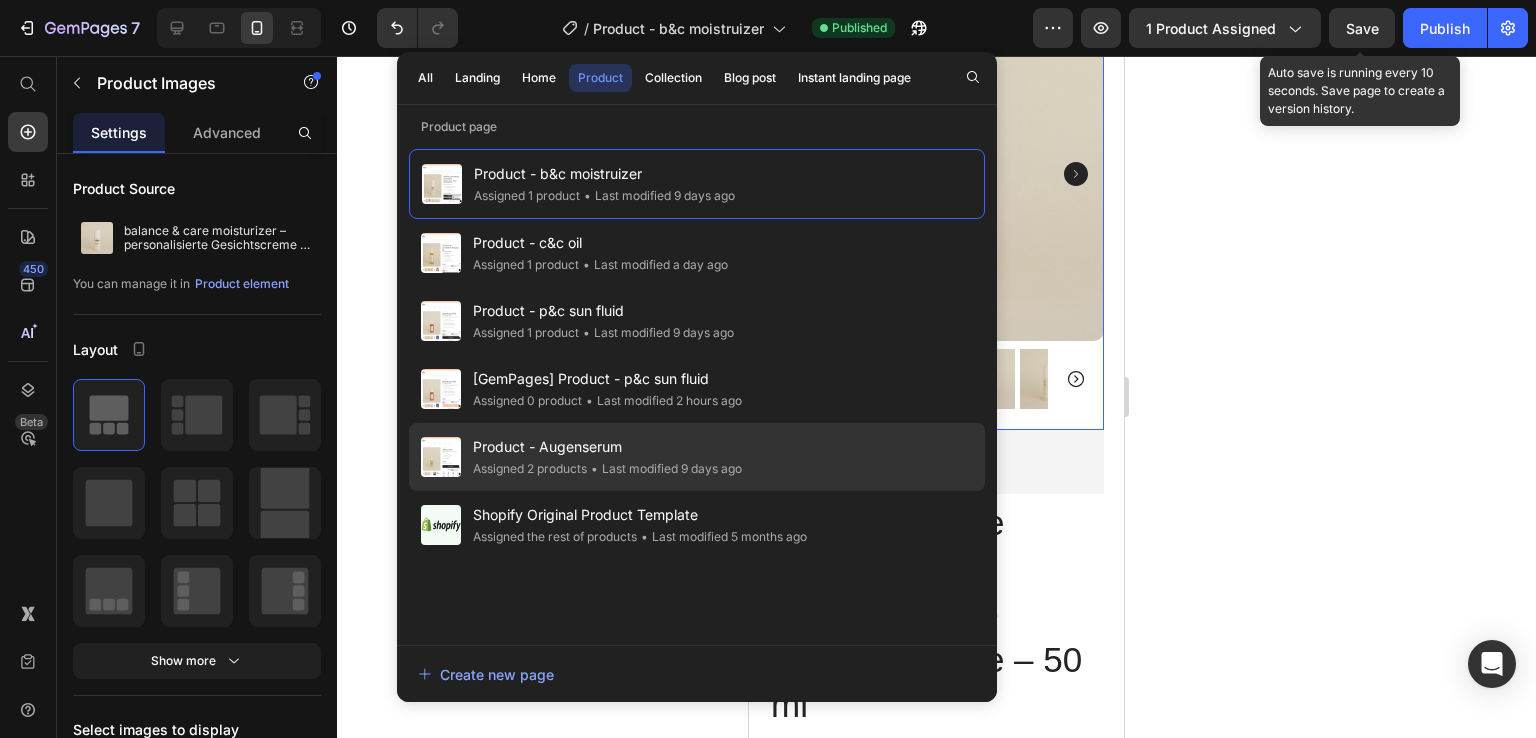 click on "Product - Augenserum" at bounding box center [607, 447] 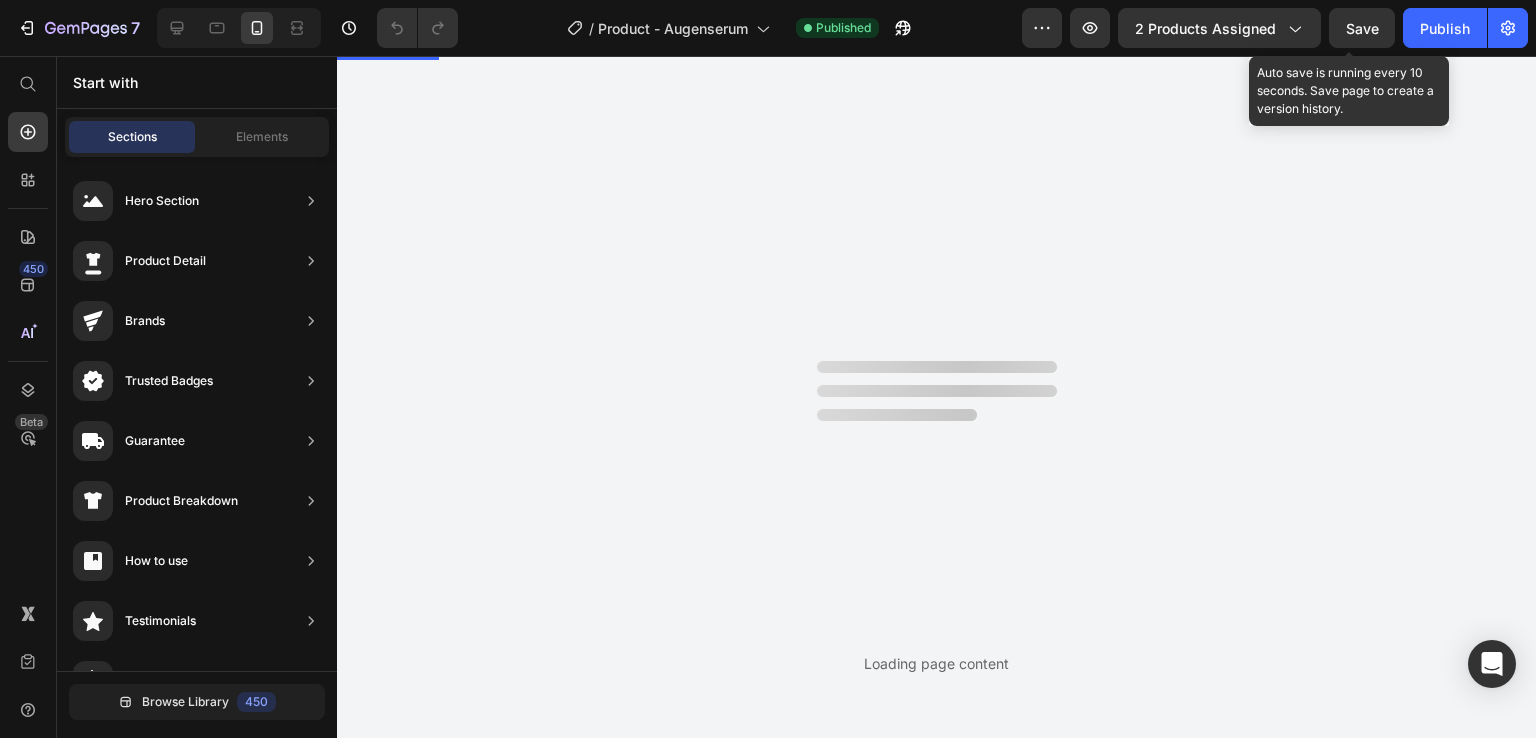 scroll, scrollTop: 0, scrollLeft: 0, axis: both 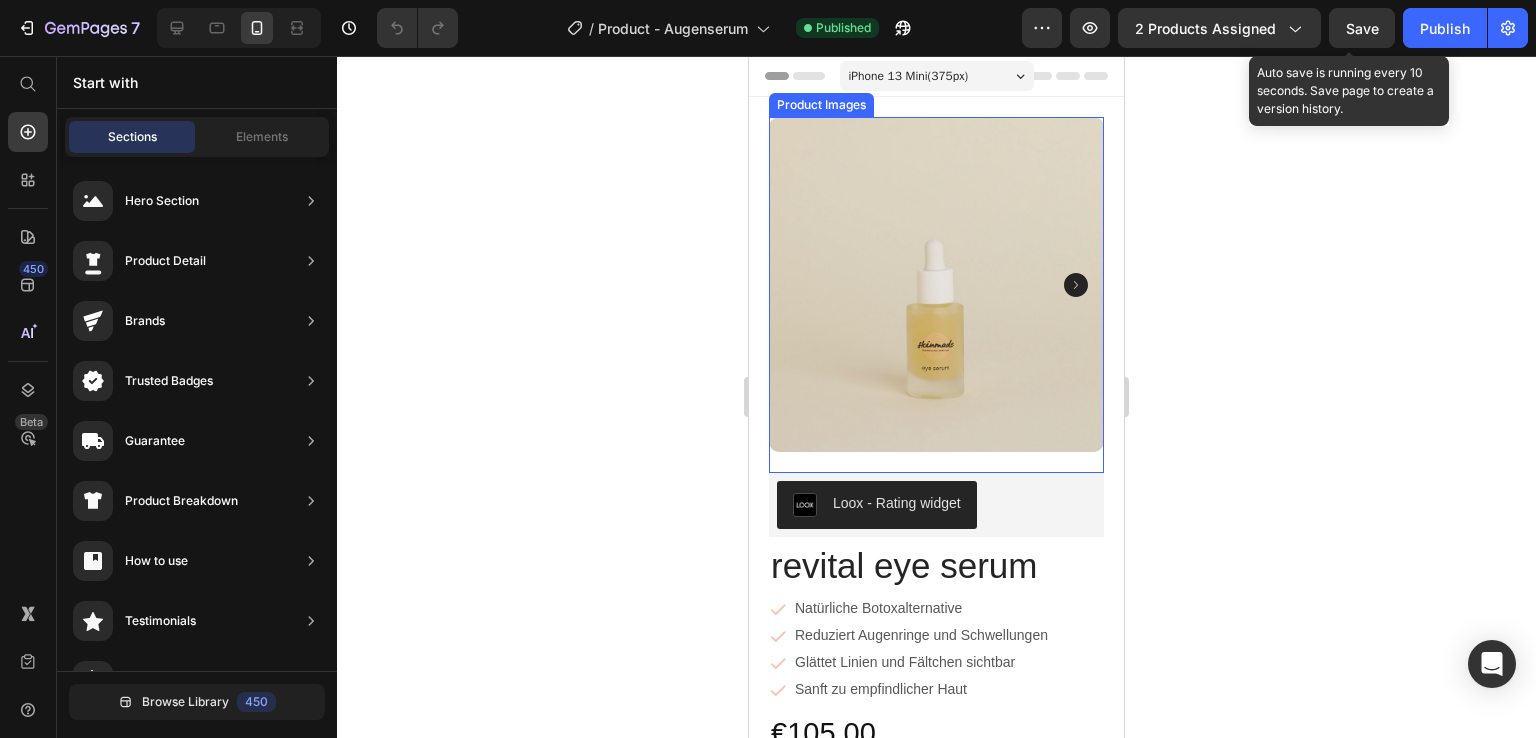 click at bounding box center (936, 284) 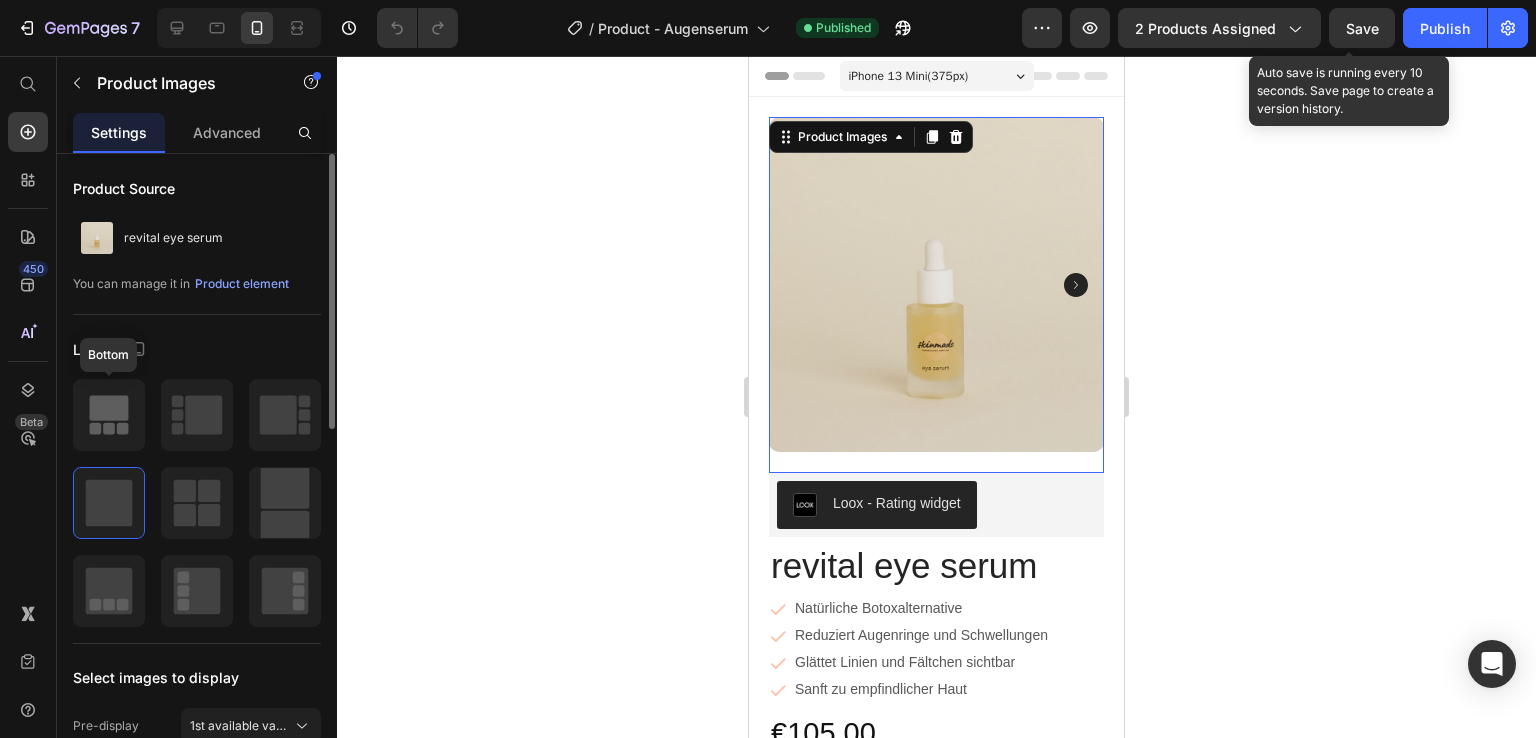 click 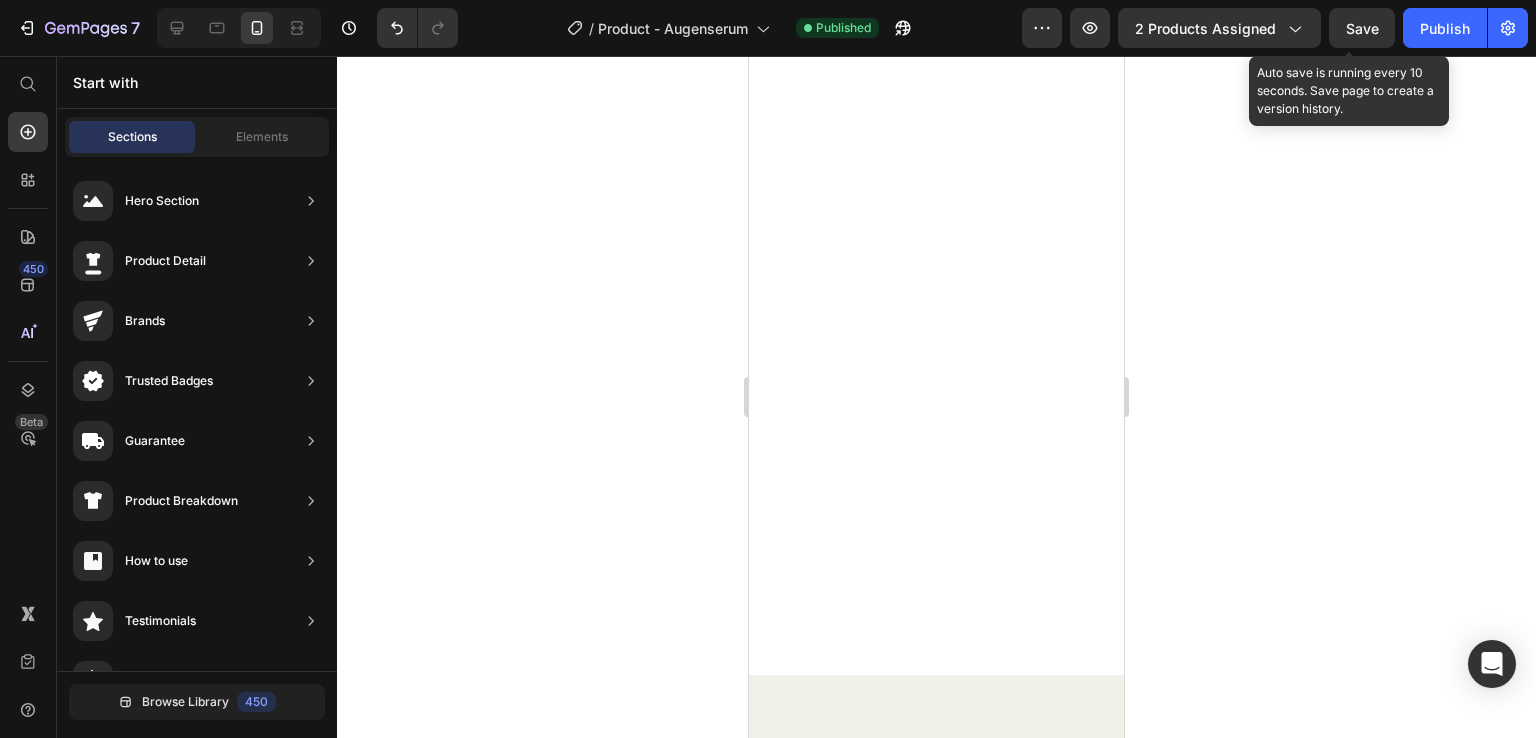 scroll, scrollTop: 8095, scrollLeft: 0, axis: vertical 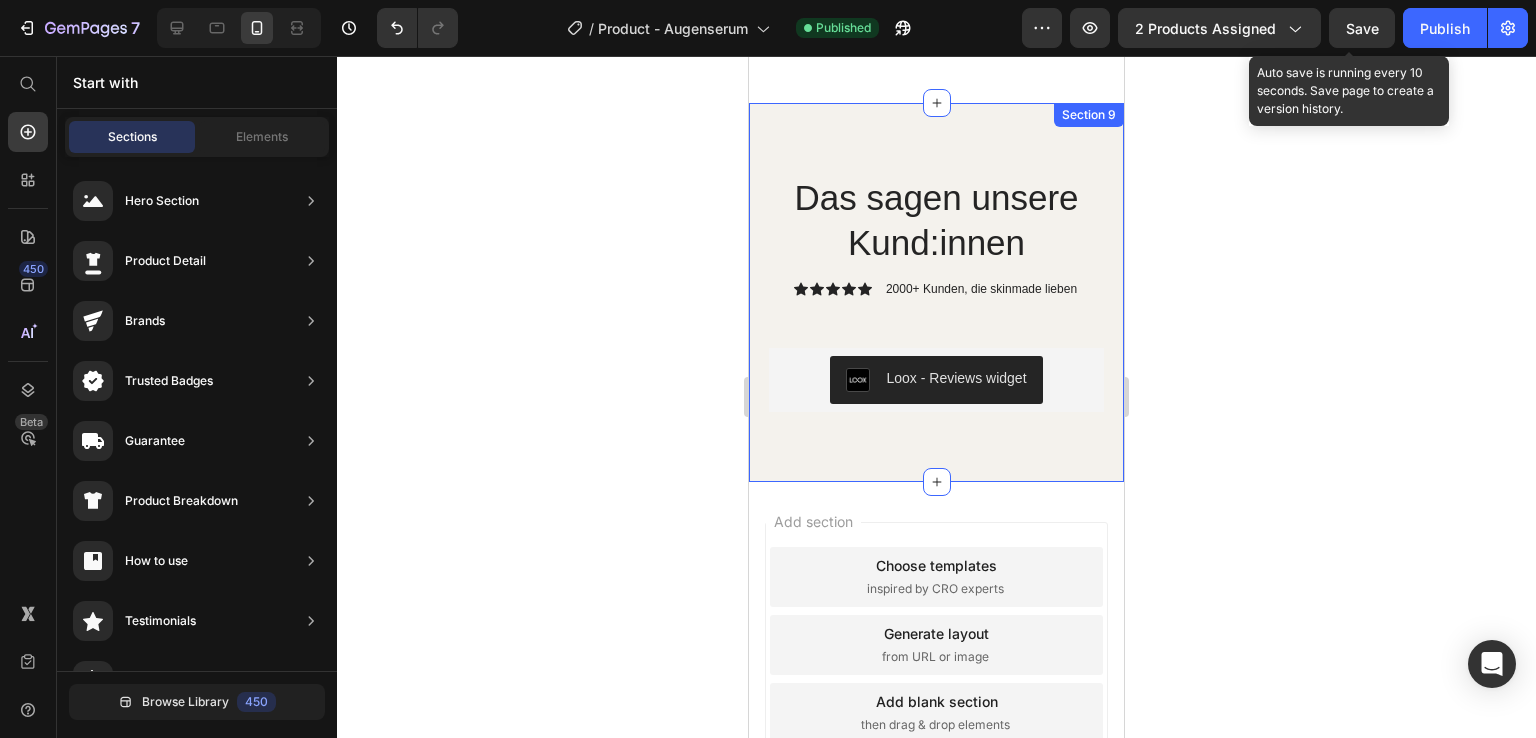 click on "Das sagen unsere Kund:innen Heading Icon Icon Icon Icon Icon Icon List 2000+ Kunden, die skinmade lieben Text Block Row Loox - Reviews widget Loox Row Section 9" at bounding box center [936, 292] 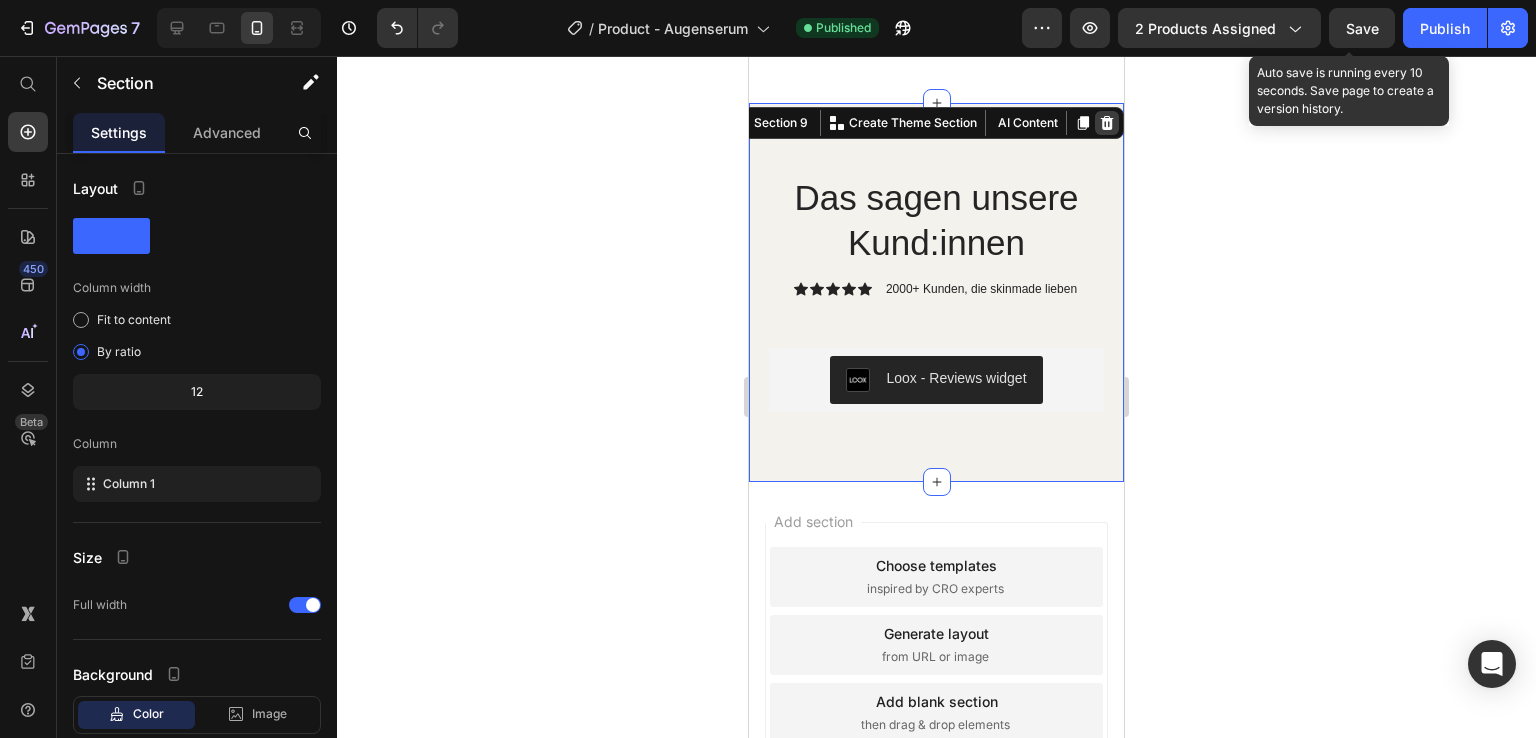 click 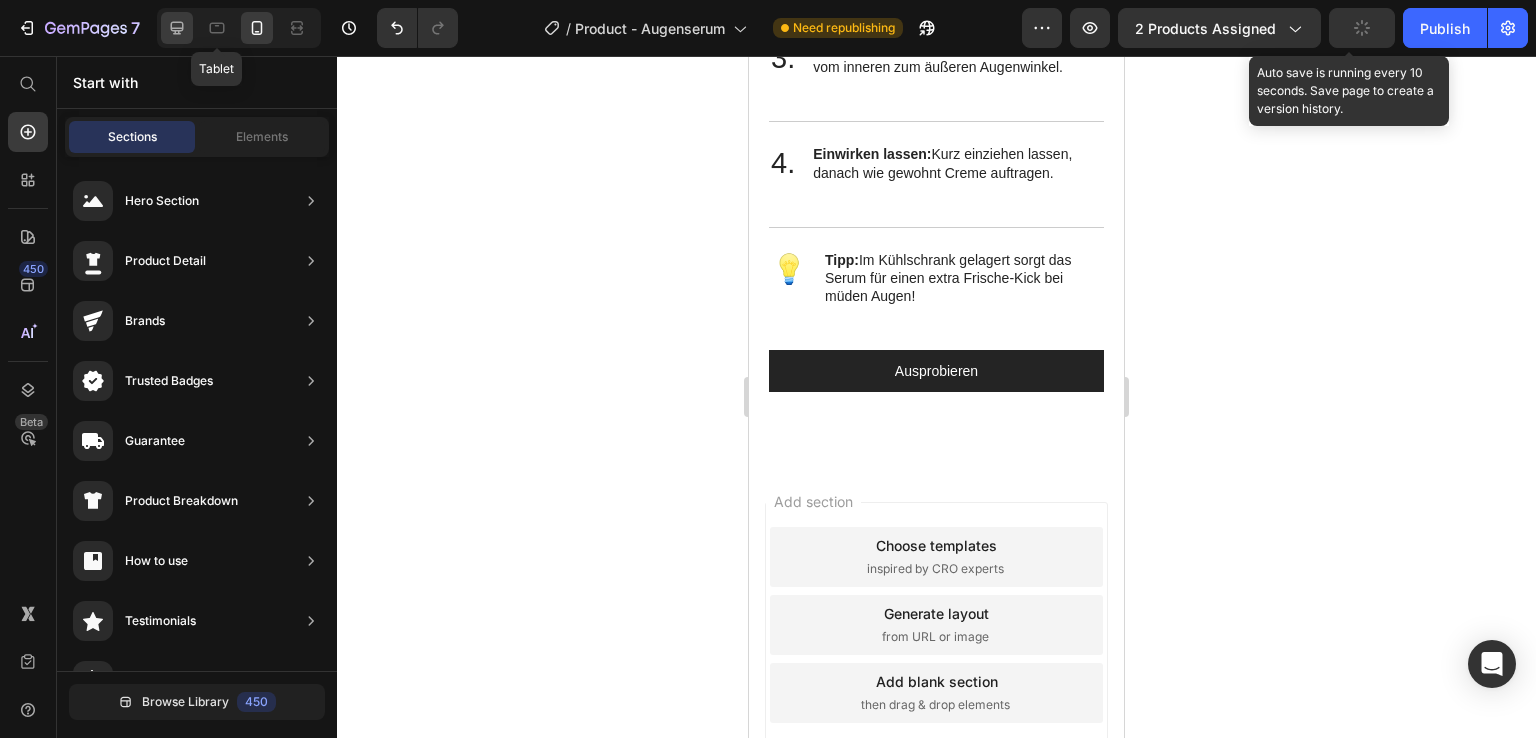 click 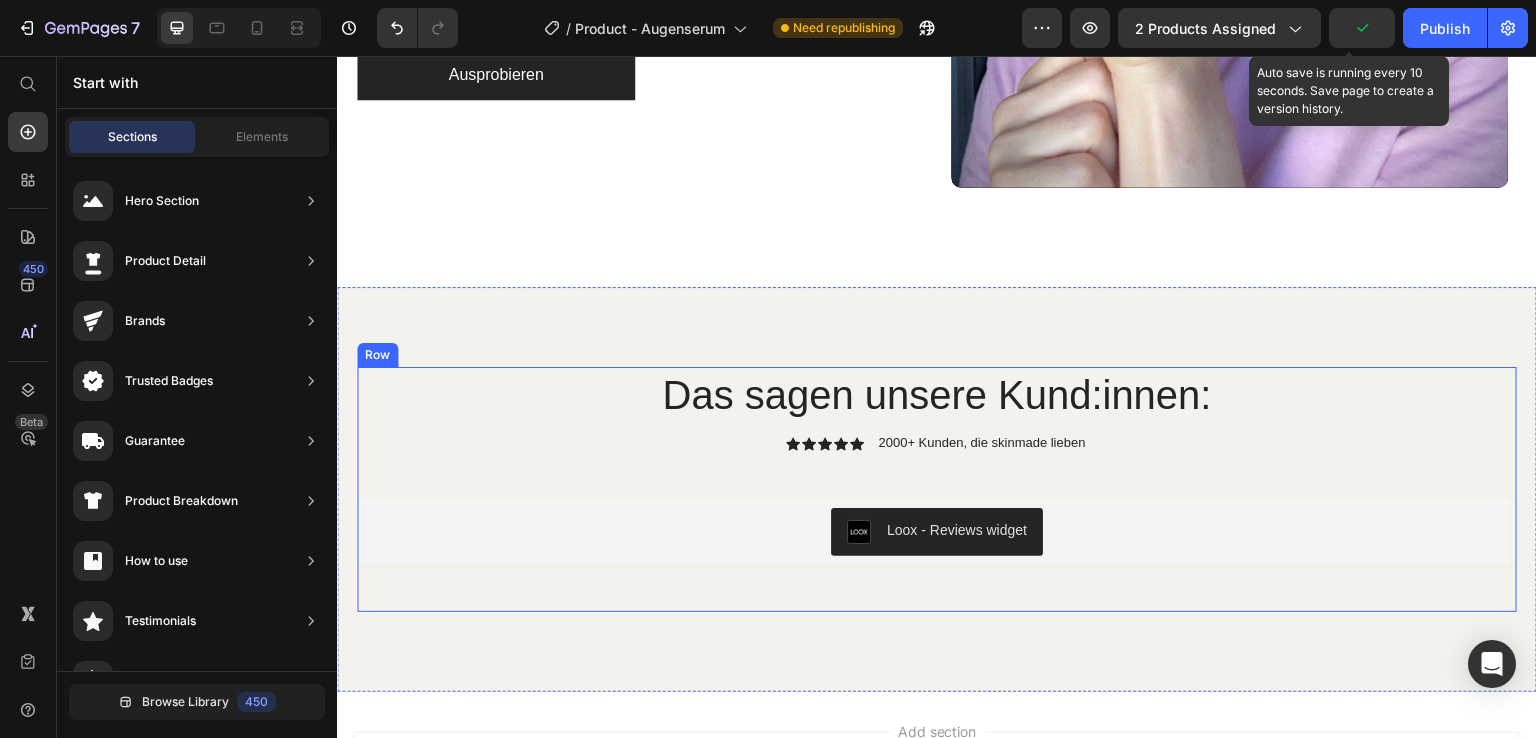 scroll, scrollTop: 7452, scrollLeft: 0, axis: vertical 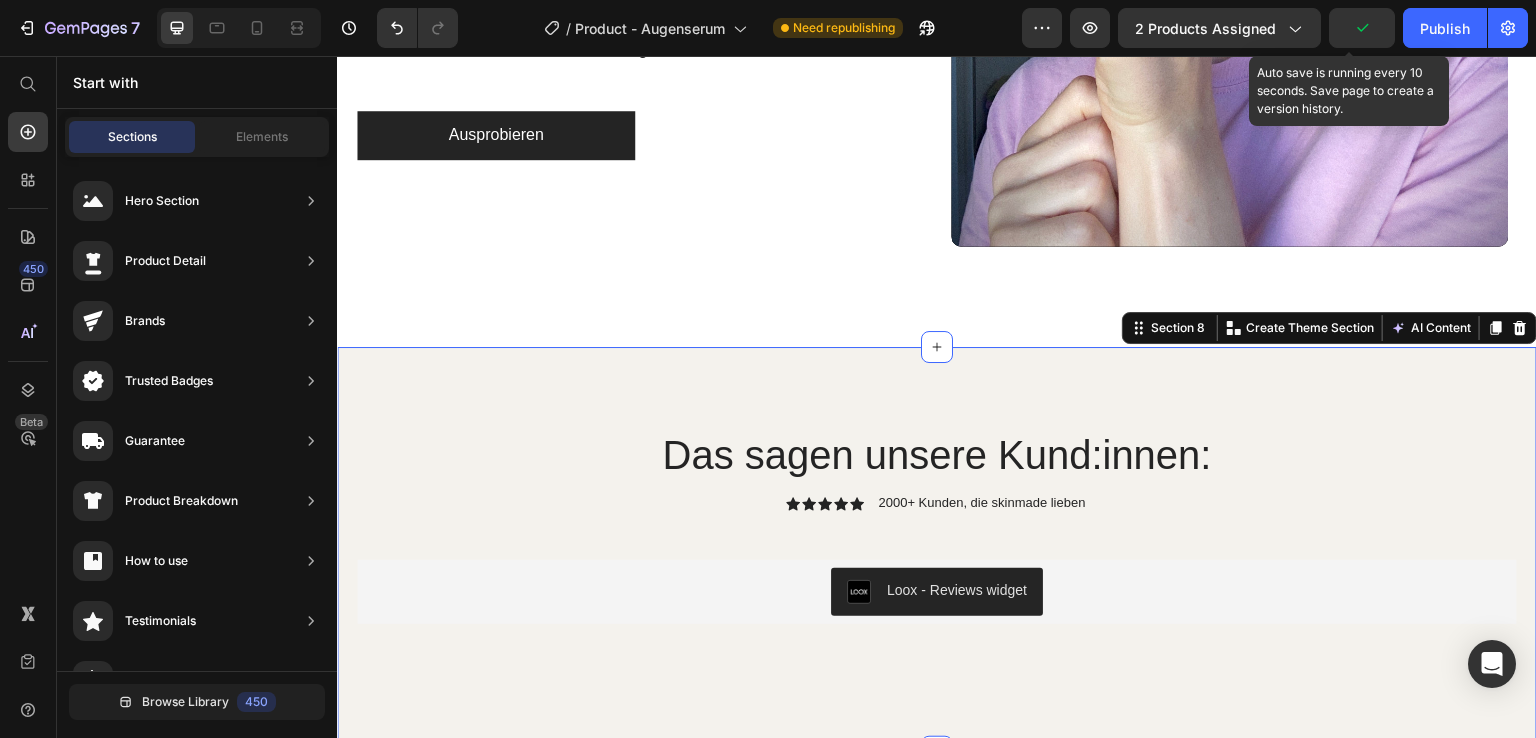 click on "Das sagen unsere Kund:innen: Heading Icon Icon Icon Icon Icon Icon List 2000+ Kunden, die skinmade lieben Text Block Row Loox - Reviews widget Loox Row Section 8   You can create reusable sections Create Theme Section AI Content Write with GemAI What would you like to describe here? Tone and Voice Persuasive Product sample set Show more Generate" at bounding box center [937, 550] 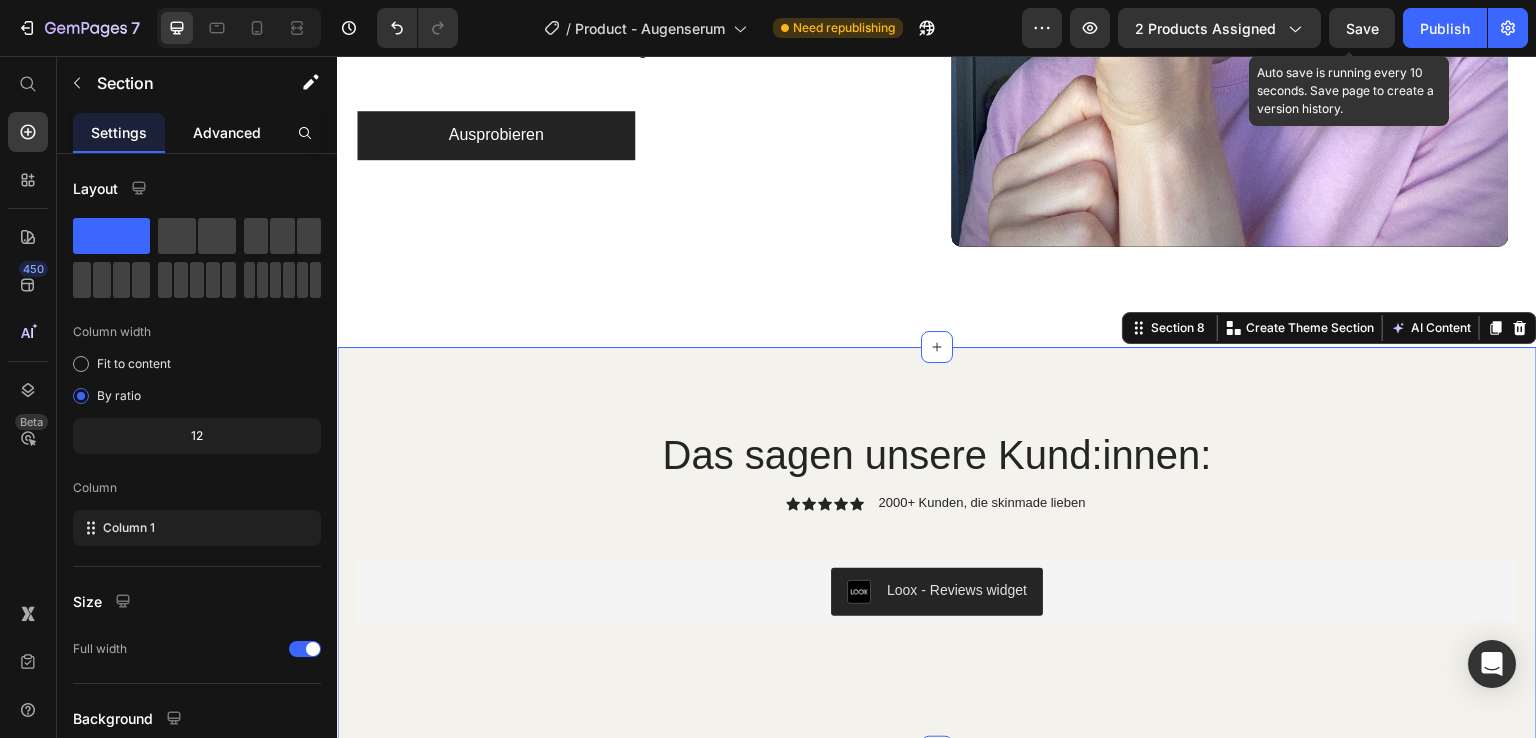 click on "Advanced" 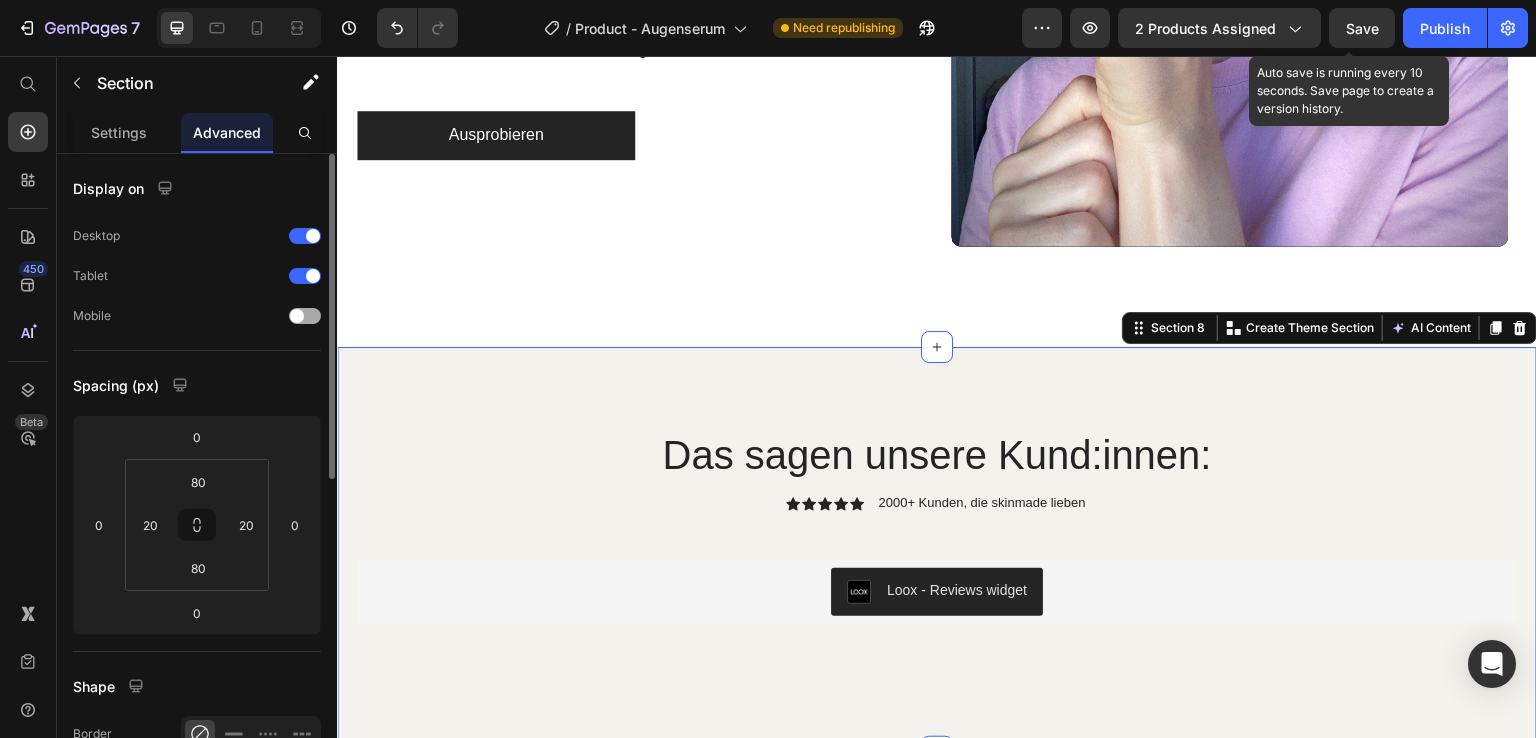 click at bounding box center (297, 316) 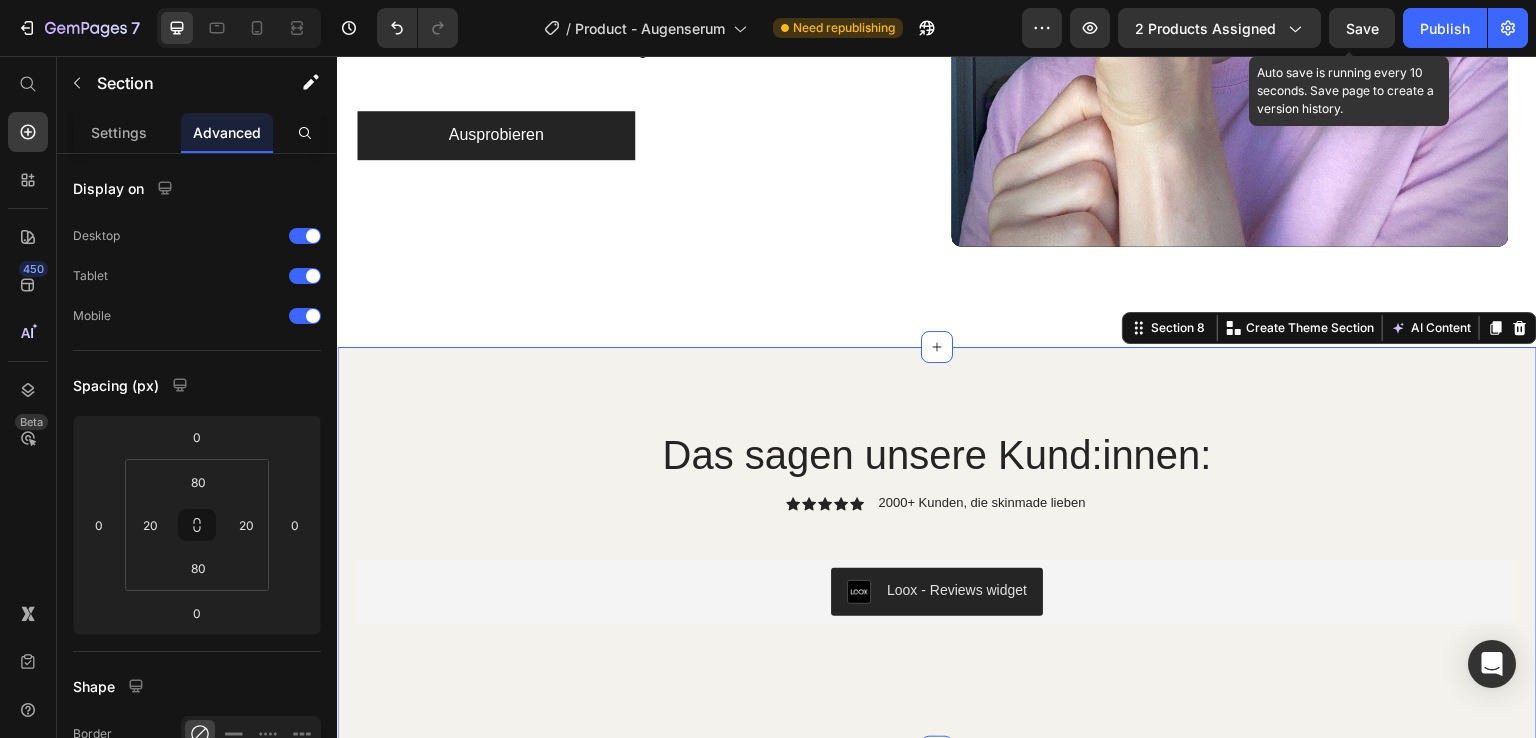 click on "Save" at bounding box center (1362, 28) 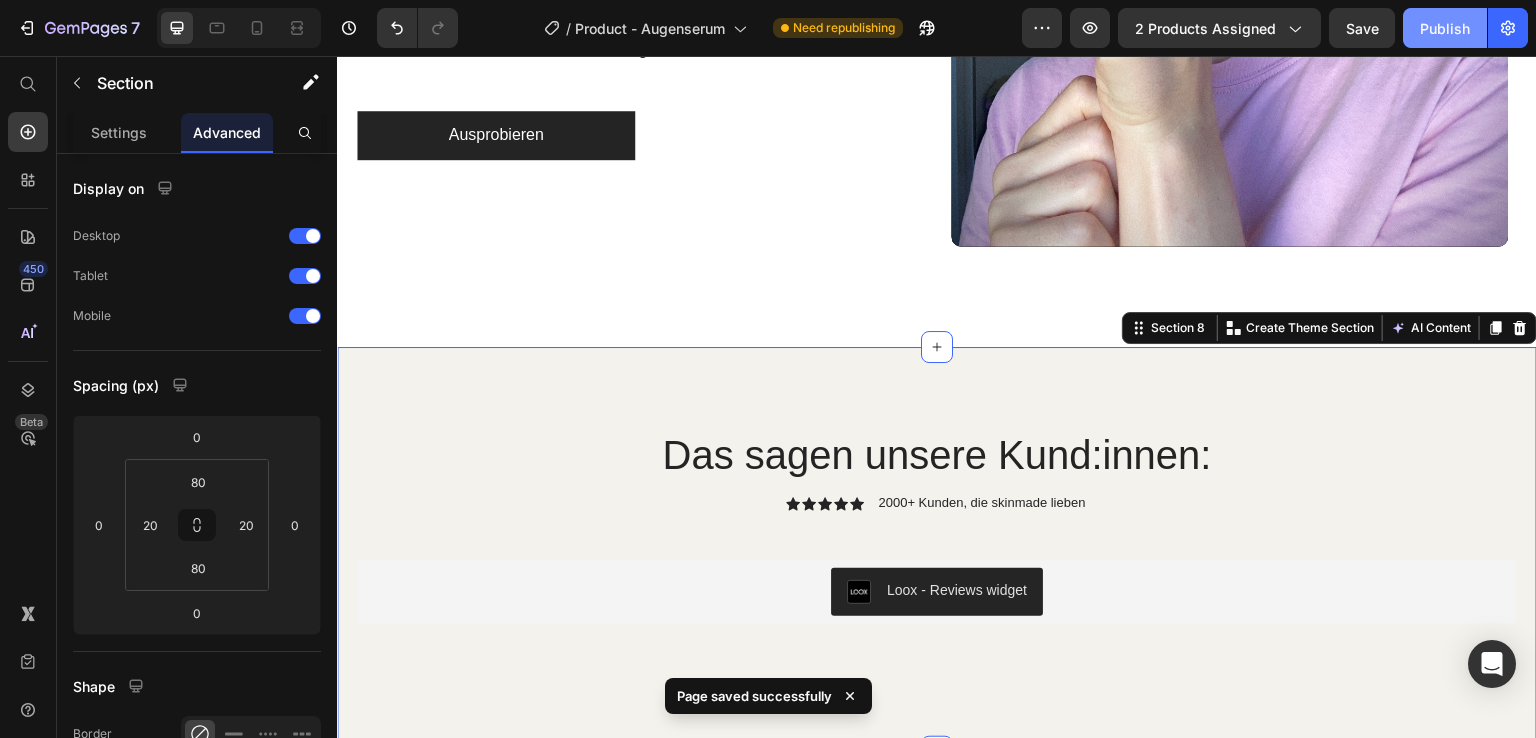 click on "Publish" at bounding box center [1445, 28] 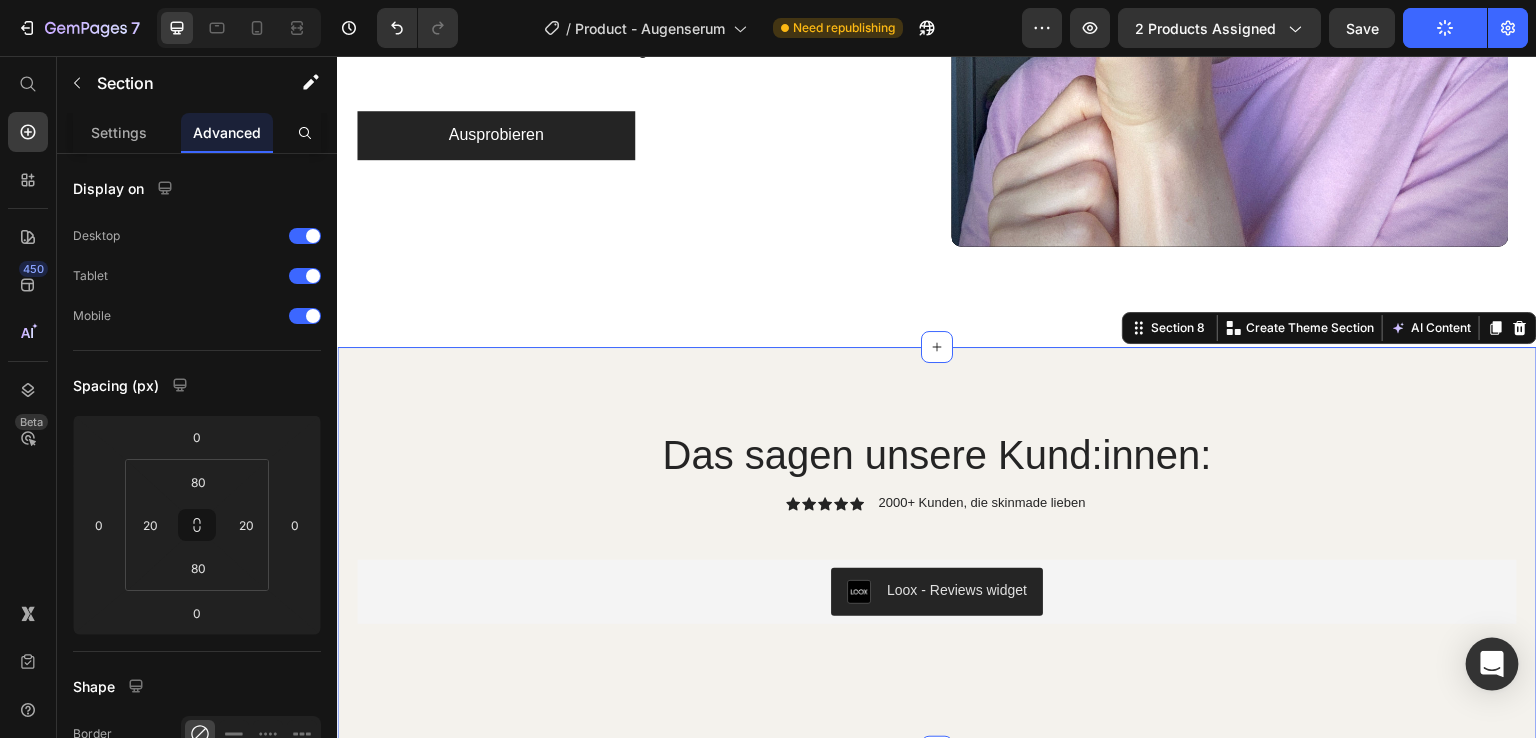 click at bounding box center [1492, 664] 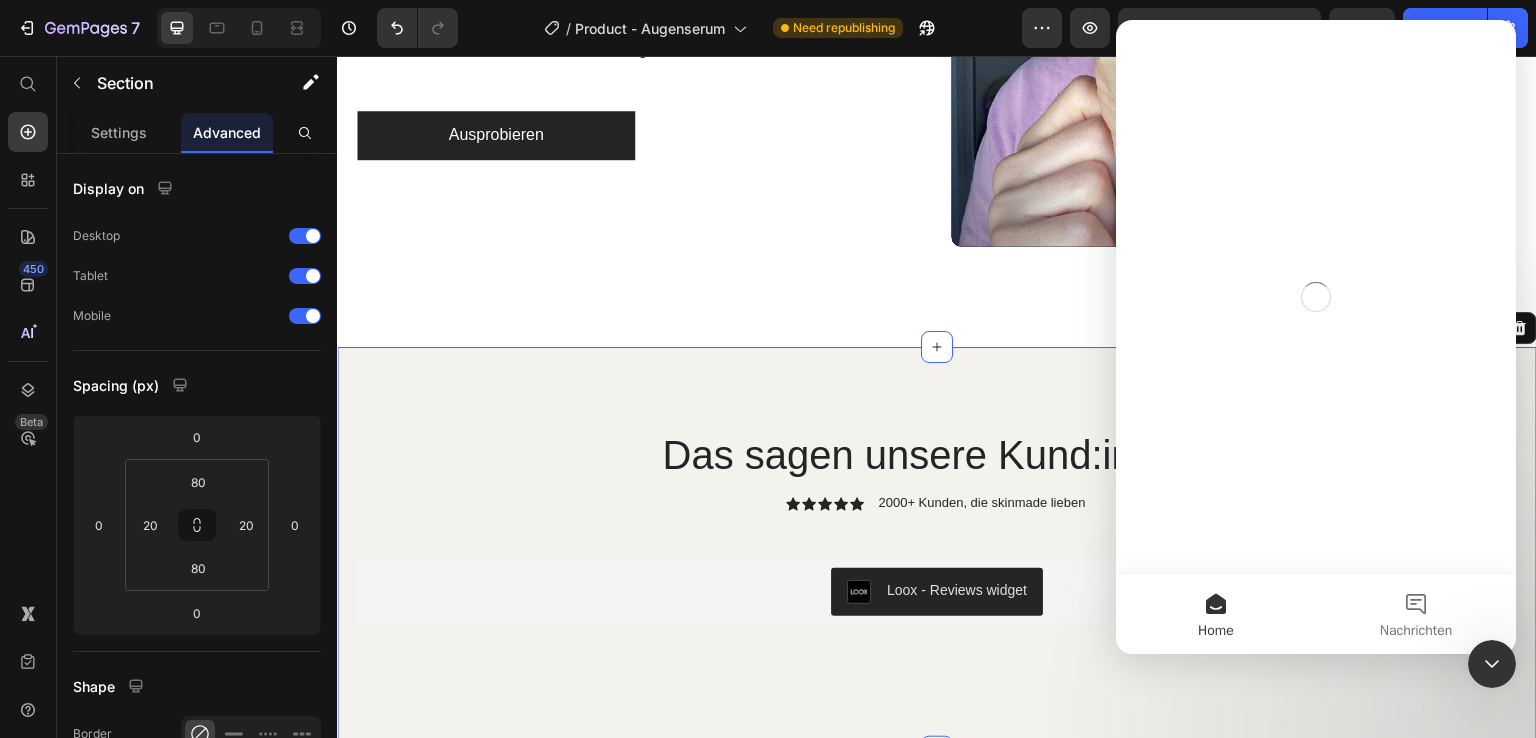 scroll, scrollTop: 0, scrollLeft: 0, axis: both 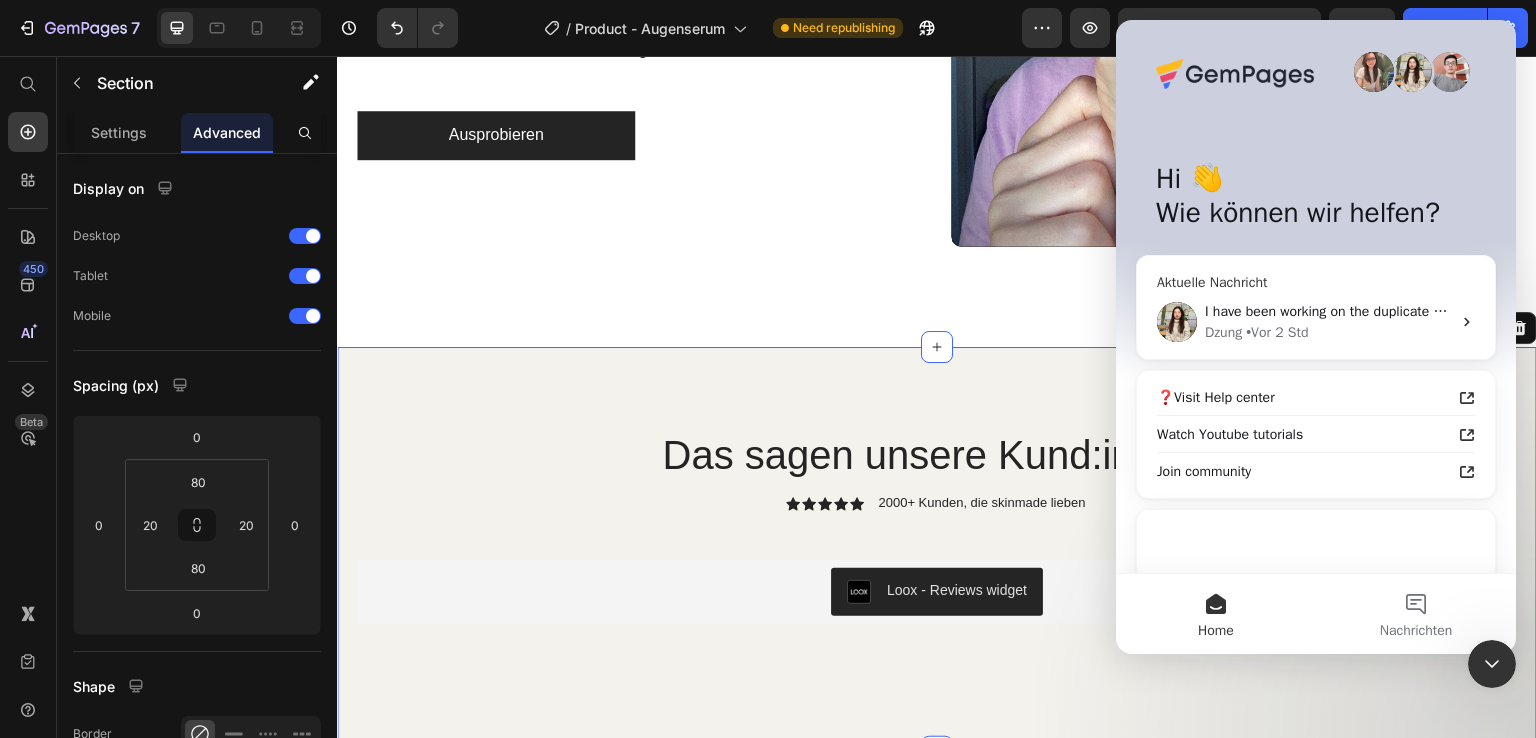 click on "I have been working on the duplicate page to ensure the changes meet your expectations first.    Here is the editor link: https://builder.gempages.net/editor/552666950807848043/574953459787236464?type=gempagesv7&pageType=GP_PRODUCT&shop=skinmade.myshopify.com&device=desktop   and the preview: https://skinmade.de/products/eye-serum-10-ml?view=gp-template-574953459787236464&_ab=0&key=1752228641594   Kindly give it a try and let me know if there is anything unclear. 🤗 [PERSON] • Vor 2 Std" at bounding box center [1316, 322] 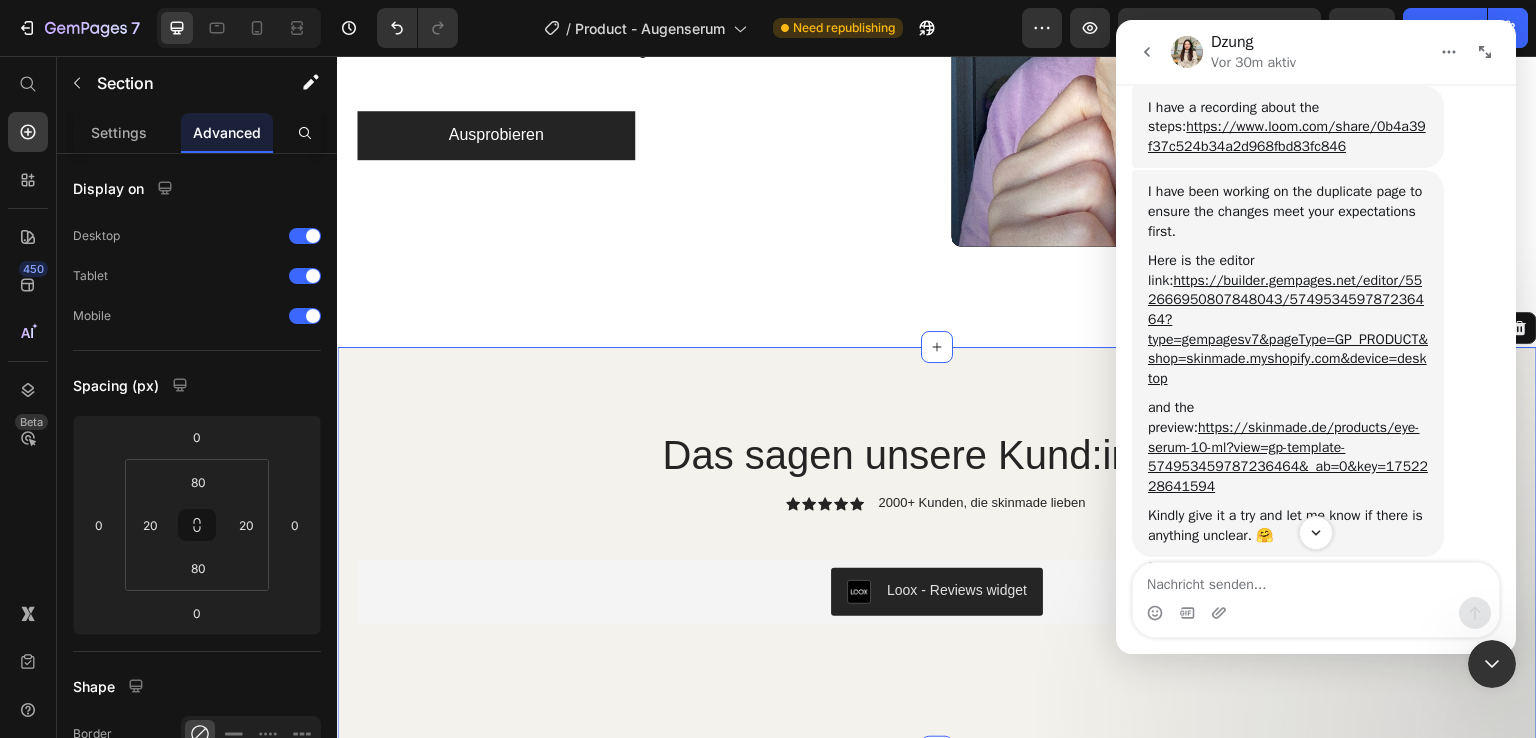 scroll, scrollTop: 1687, scrollLeft: 0, axis: vertical 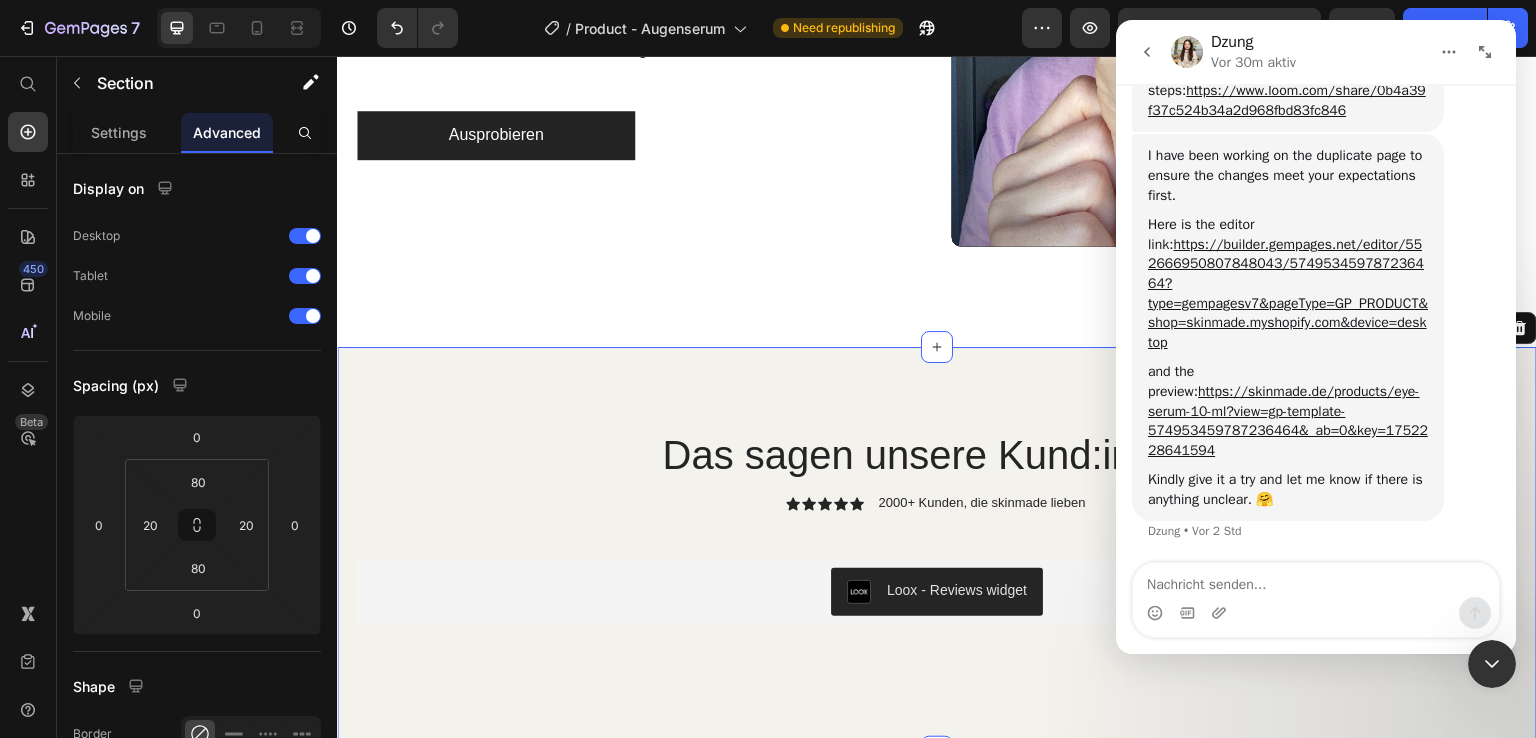 click at bounding box center (1316, 580) 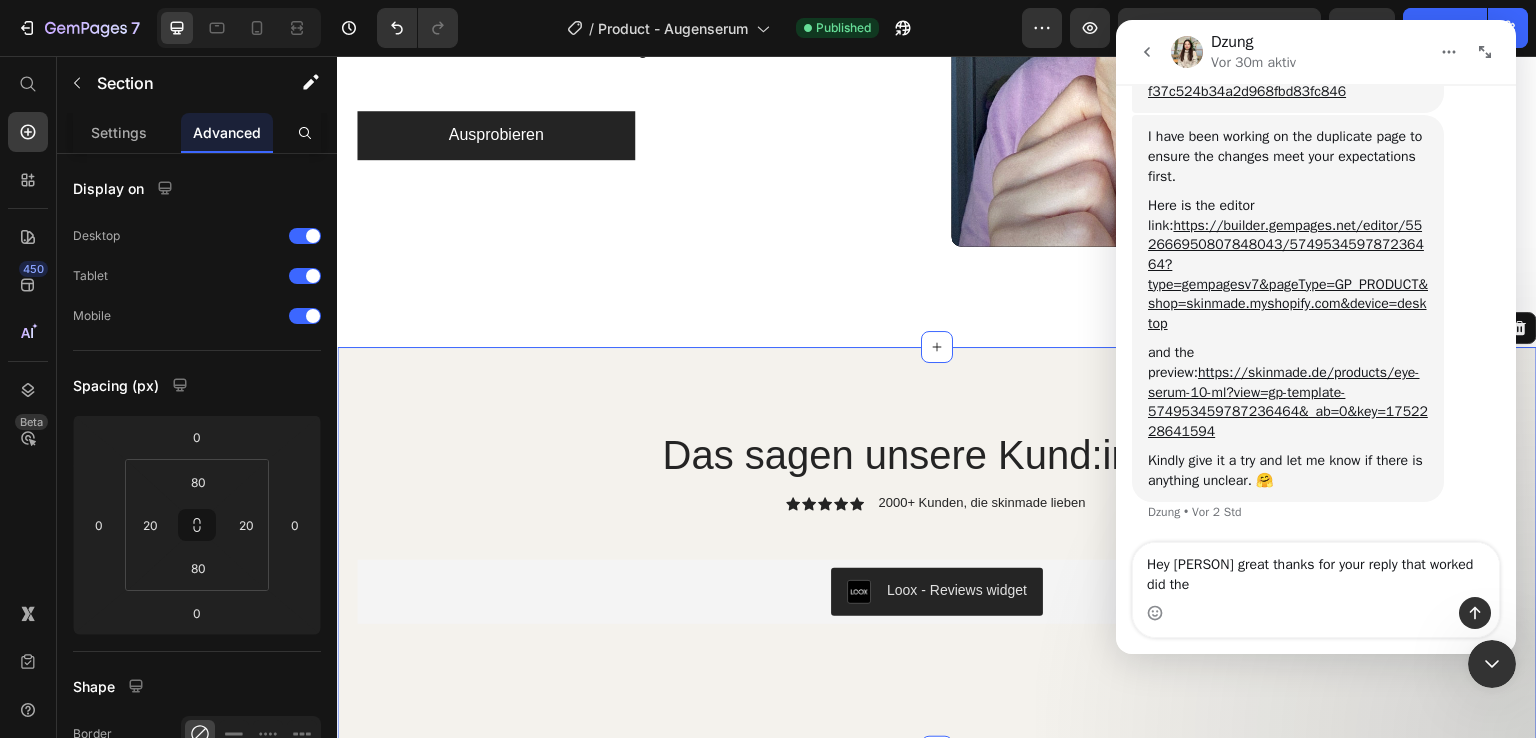 scroll, scrollTop: 1707, scrollLeft: 0, axis: vertical 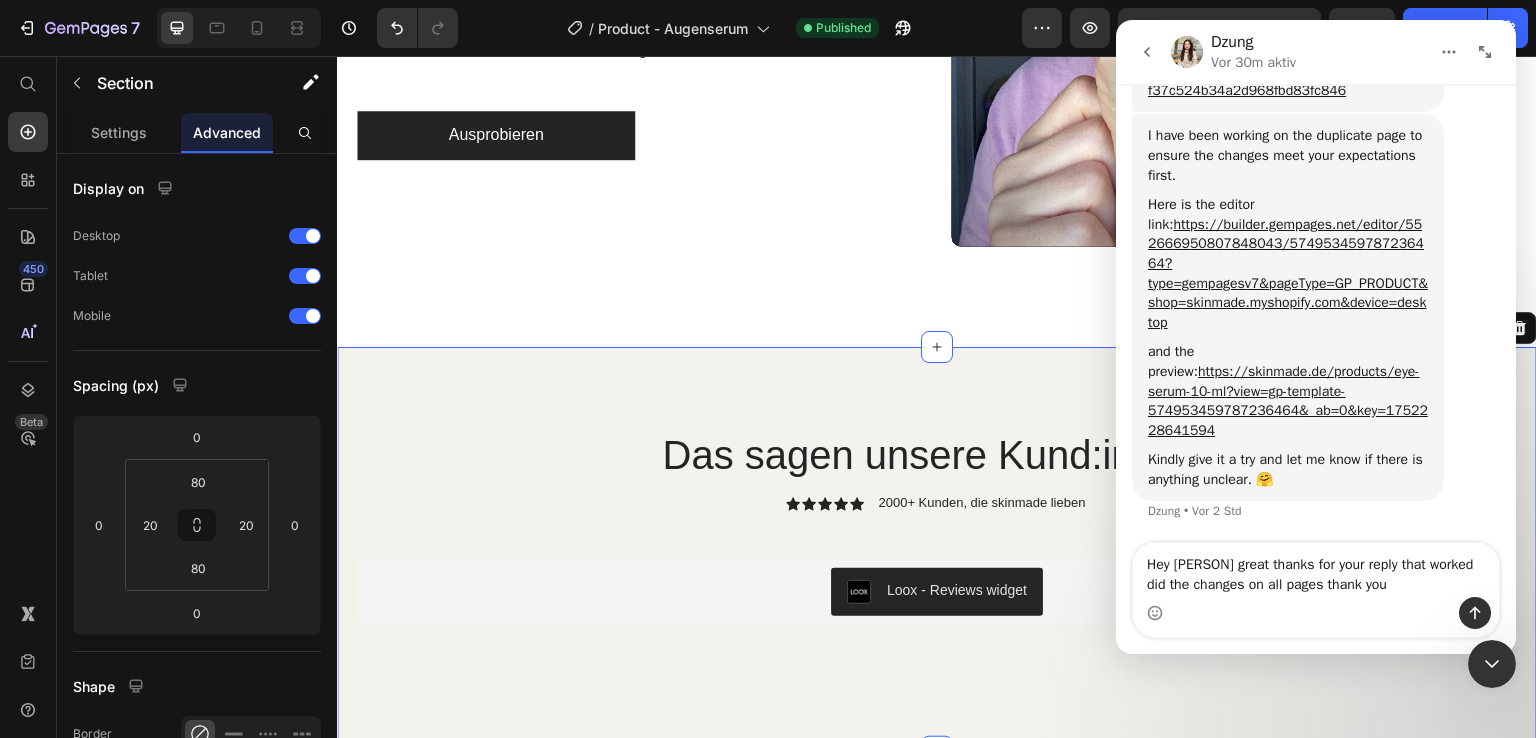 type on "Hey [PERSON] great thanks for your reply that worked did the changes on all pages thank you" 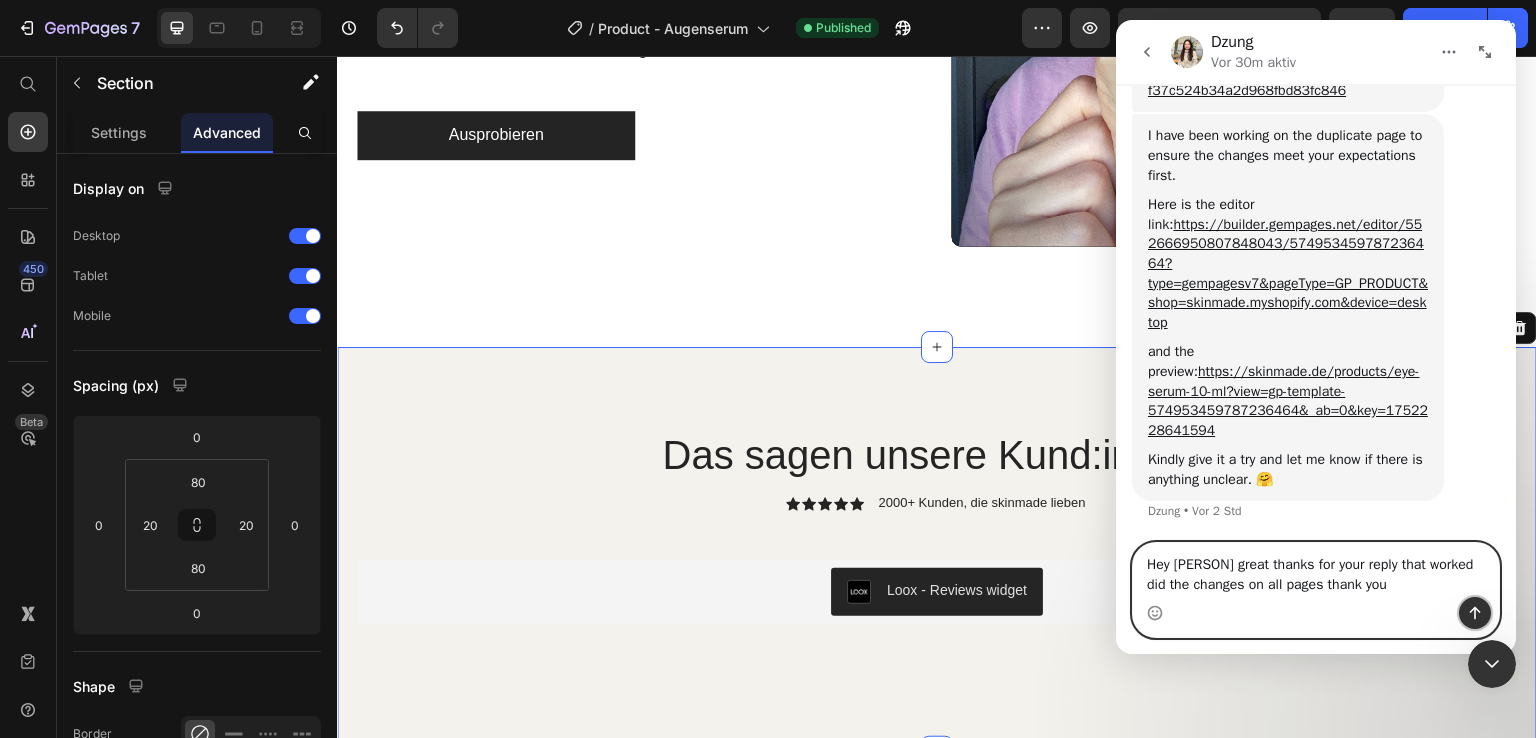 click at bounding box center (1475, 613) 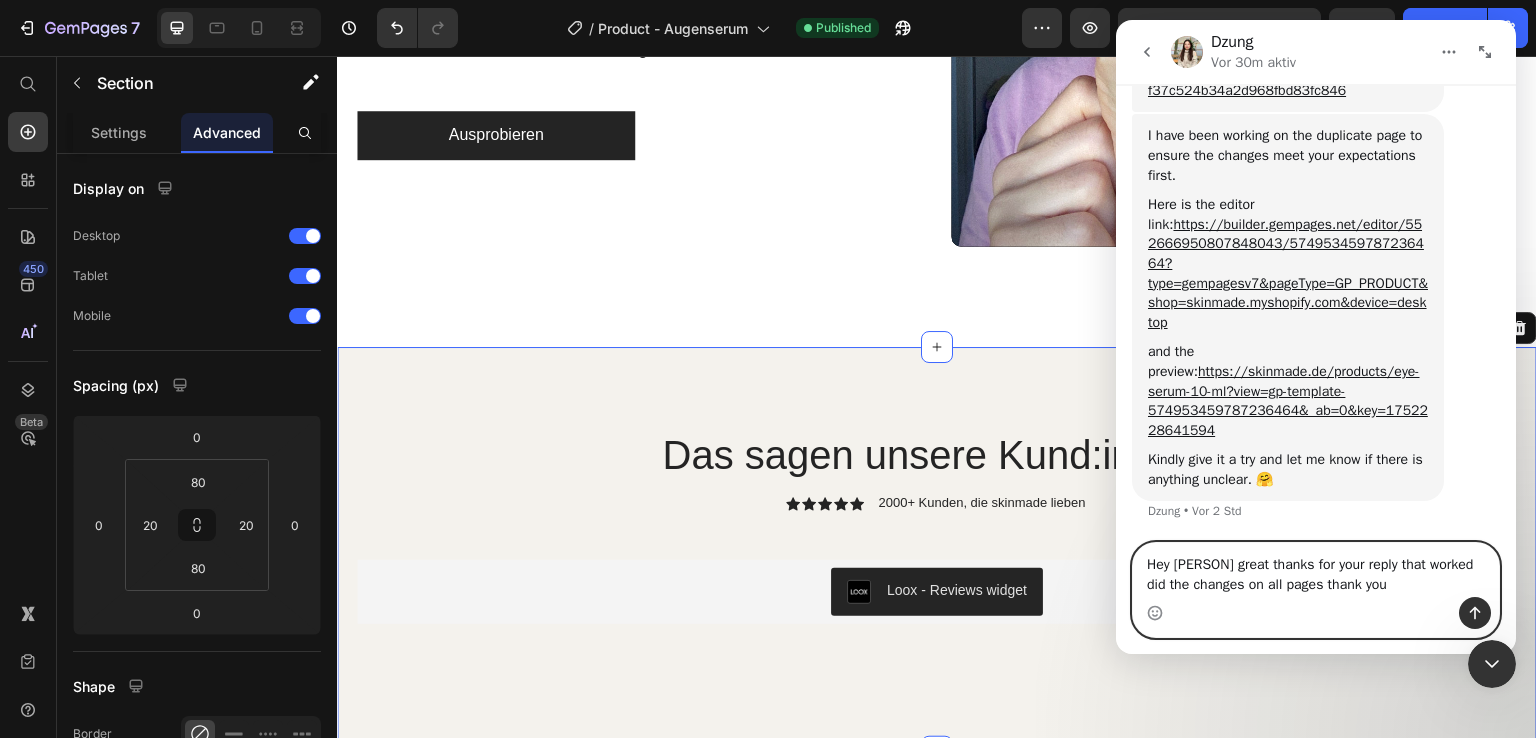 type 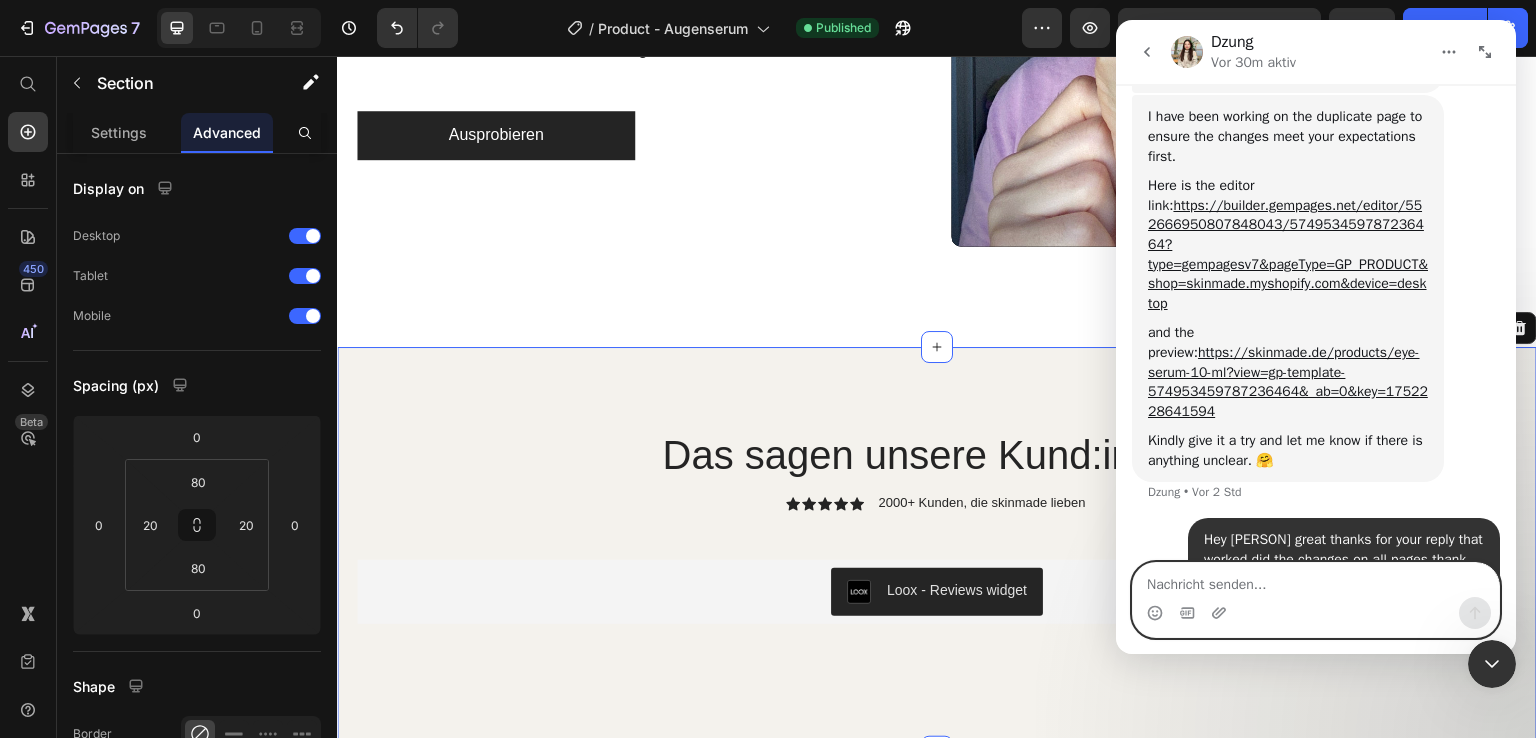 scroll, scrollTop: 1786, scrollLeft: 0, axis: vertical 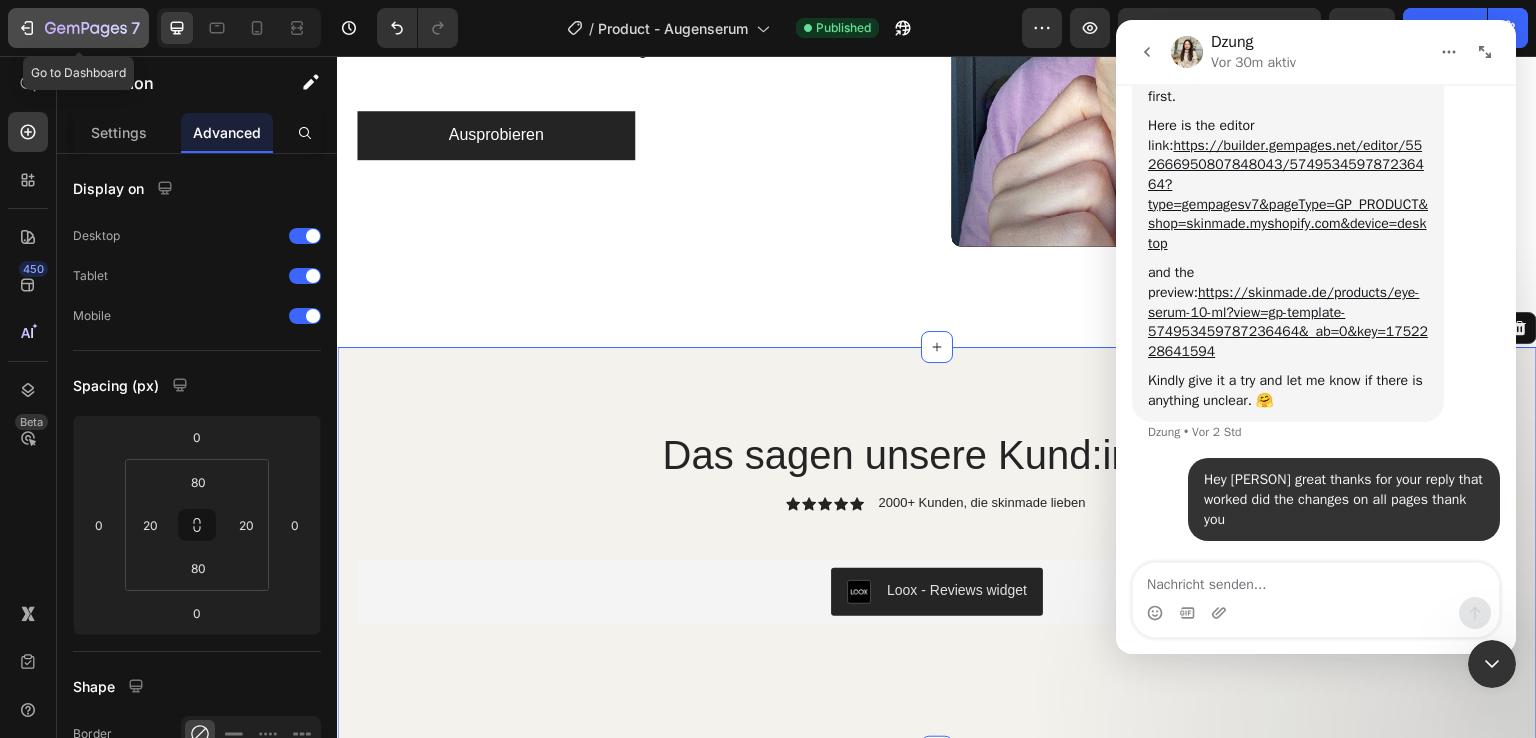 click on "7" 